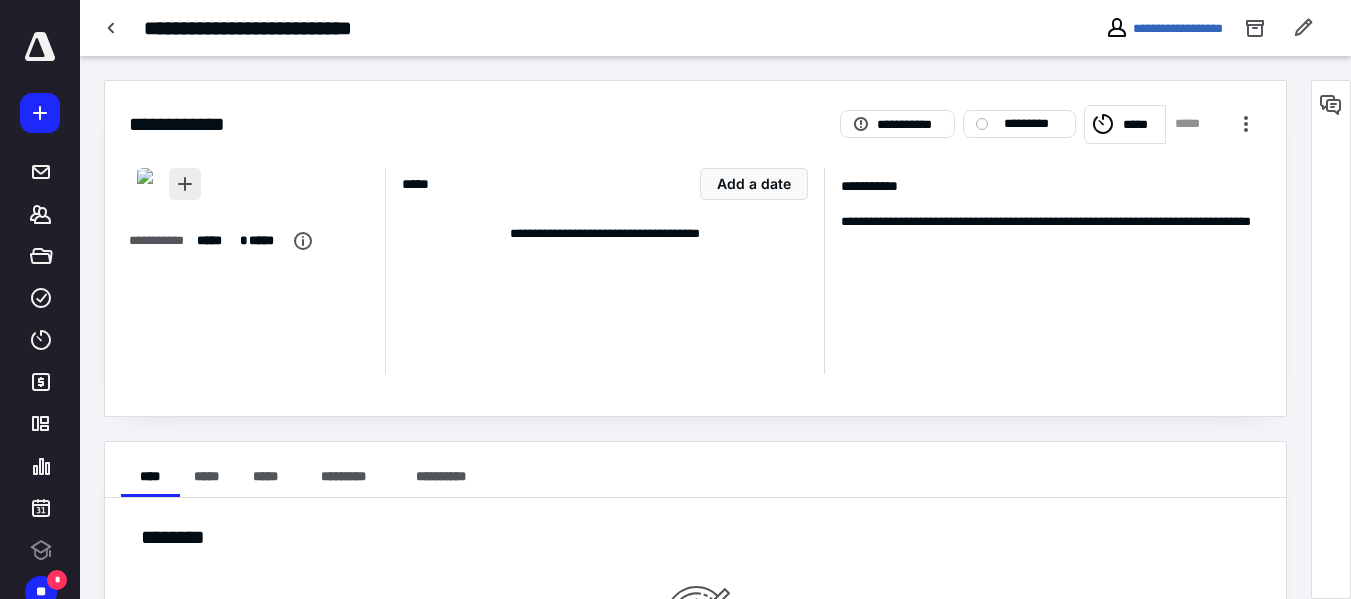 scroll, scrollTop: 0, scrollLeft: 0, axis: both 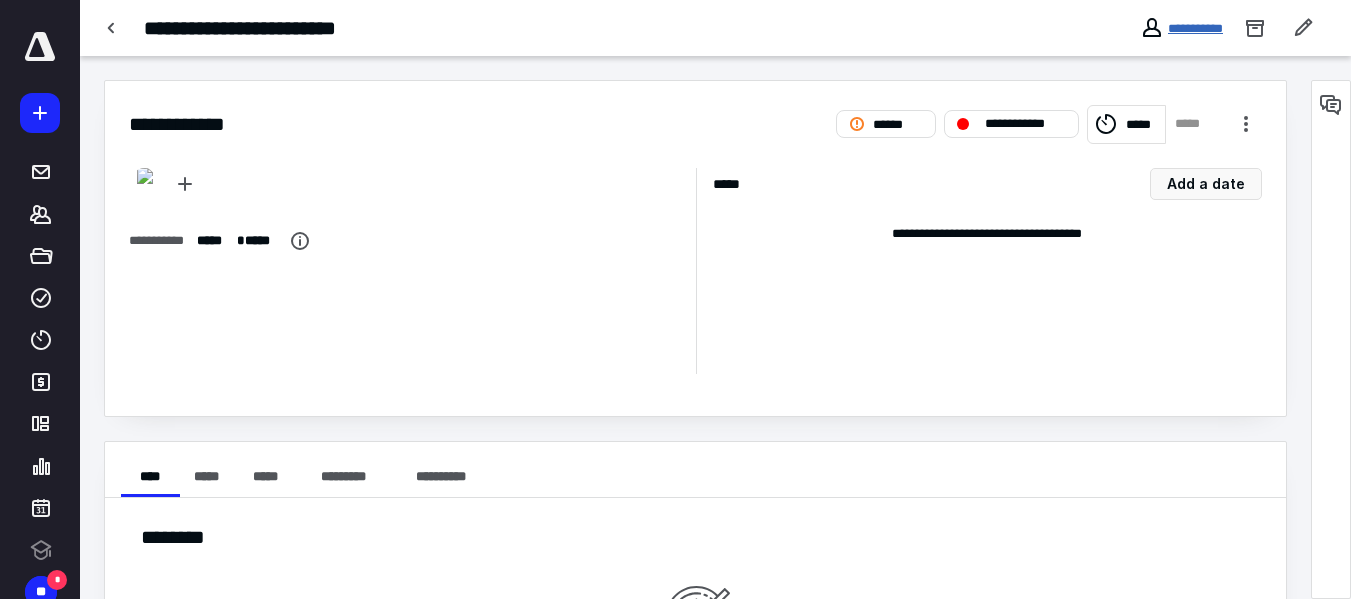 click on "**********" at bounding box center [1195, 28] 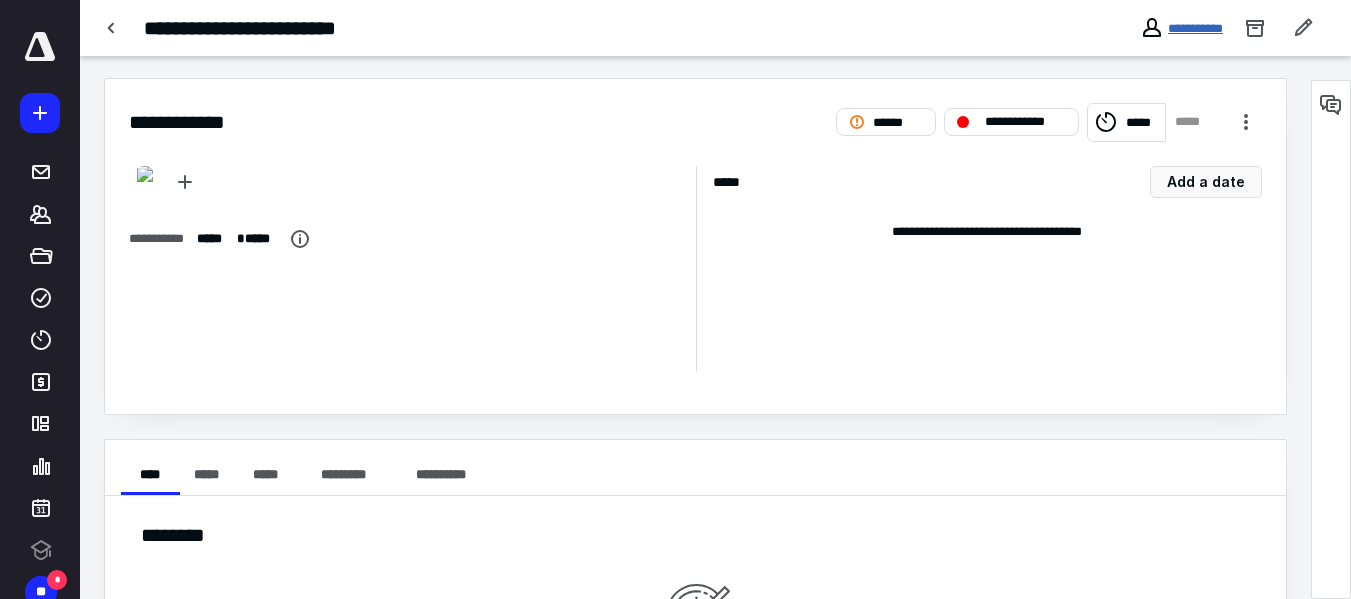 scroll, scrollTop: 0, scrollLeft: 0, axis: both 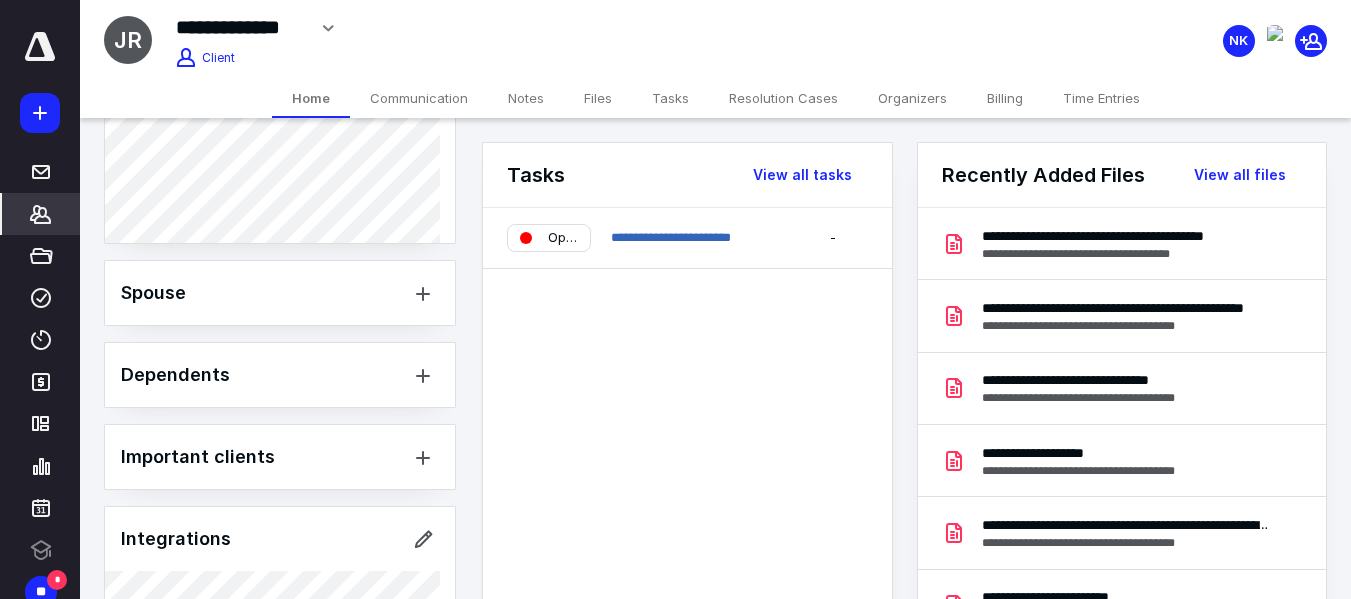 click on "Client Portal Jose Rivera Logged in 11 months ago Client Info About Spouse Dependents Important clients Integrations Tags Manage all tags" at bounding box center [280, 76] 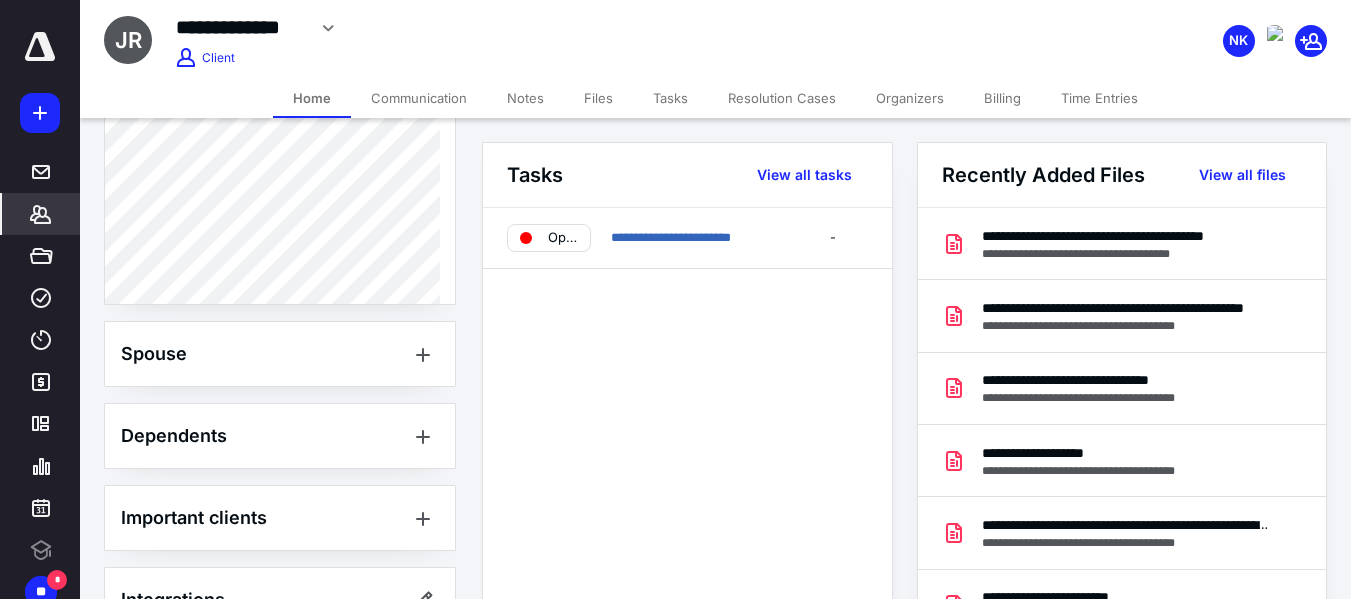 scroll, scrollTop: 300, scrollLeft: 0, axis: vertical 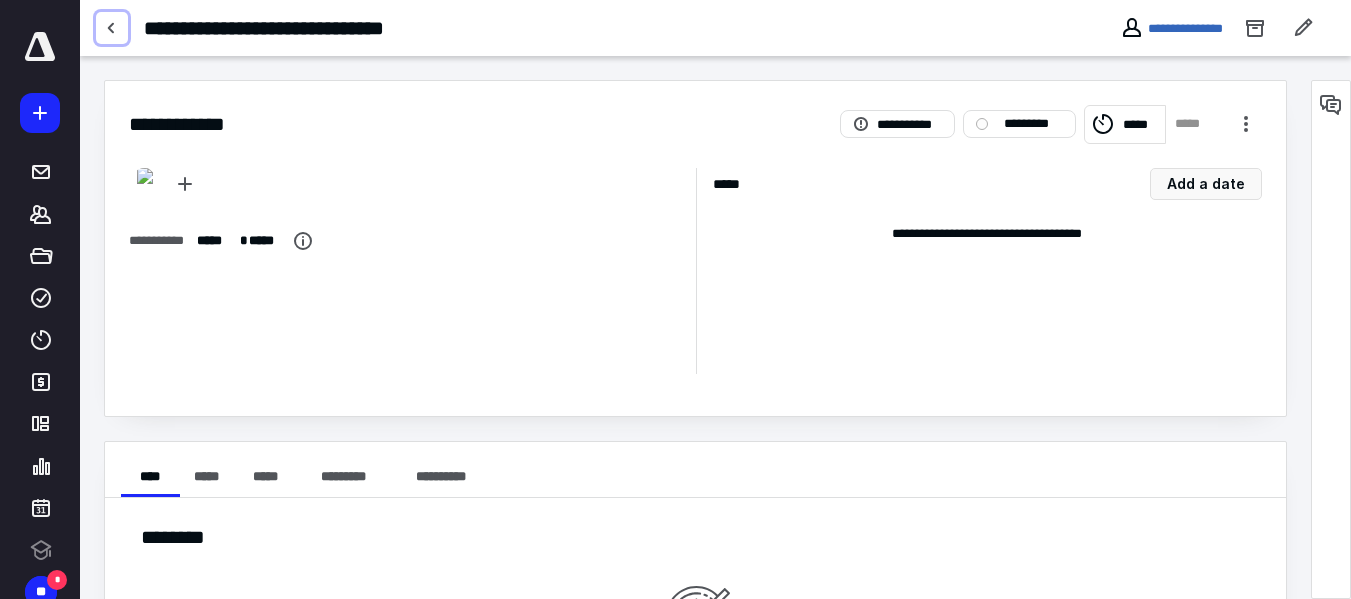 type 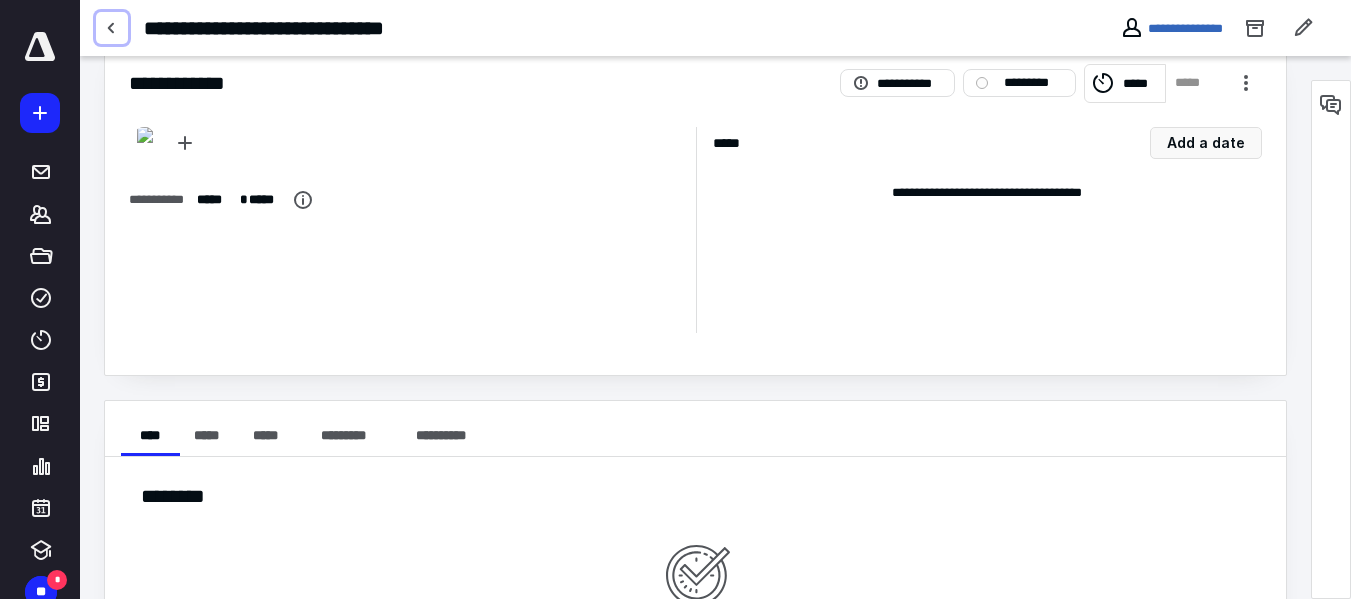 scroll, scrollTop: 0, scrollLeft: 0, axis: both 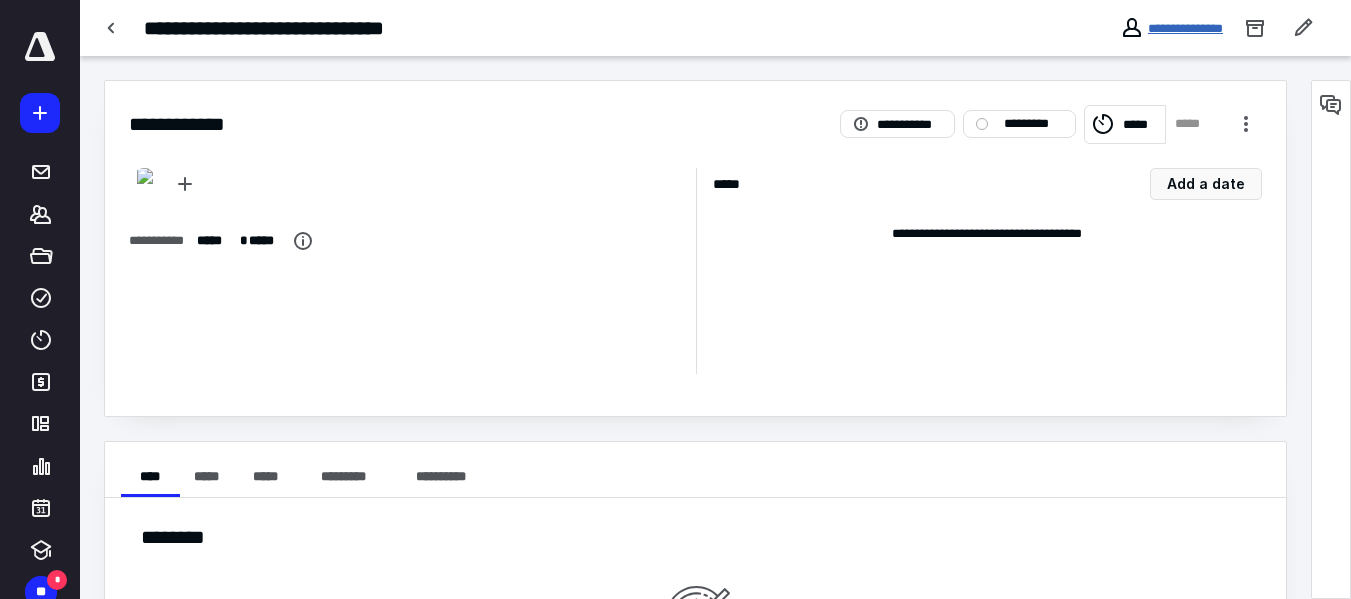 click on "**********" at bounding box center [1185, 28] 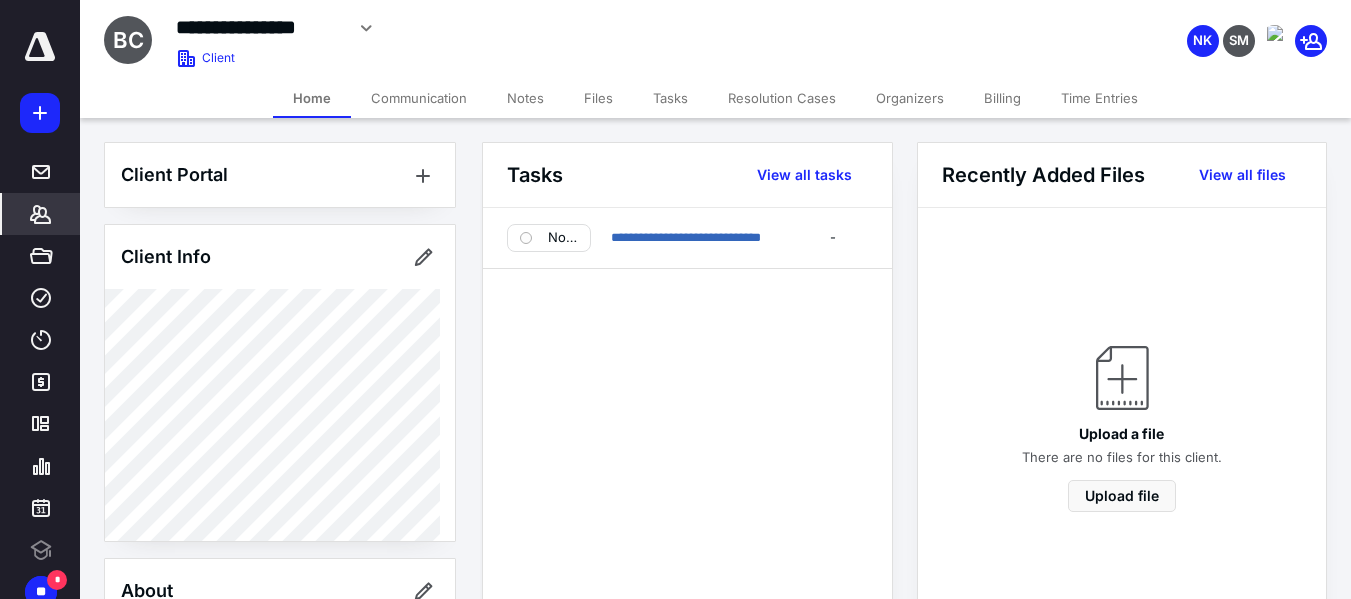 scroll, scrollTop: 0, scrollLeft: 0, axis: both 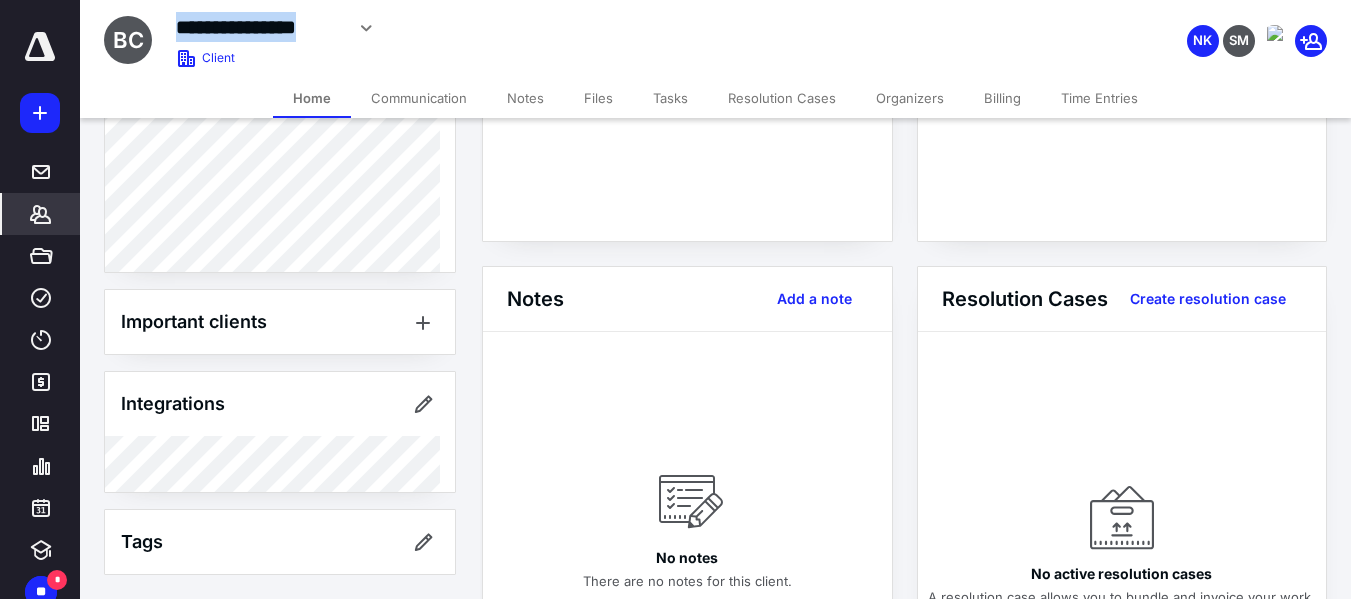 drag, startPoint x: 341, startPoint y: 31, endPoint x: 179, endPoint y: 26, distance: 162.07715 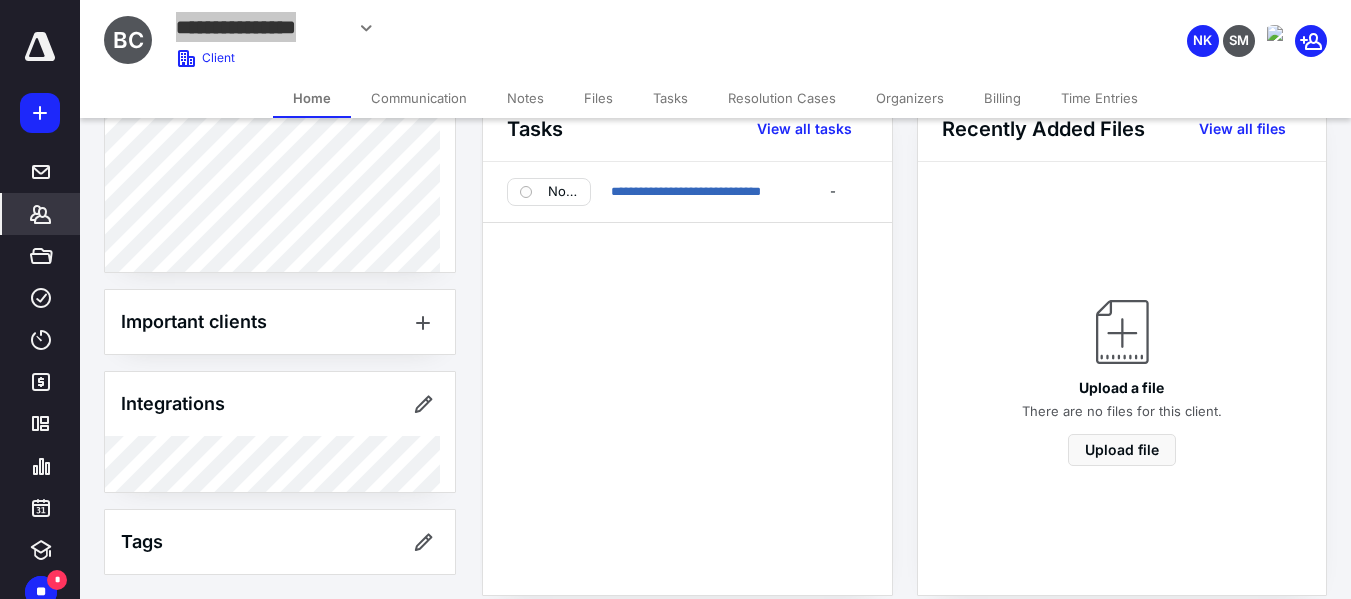 scroll, scrollTop: 0, scrollLeft: 0, axis: both 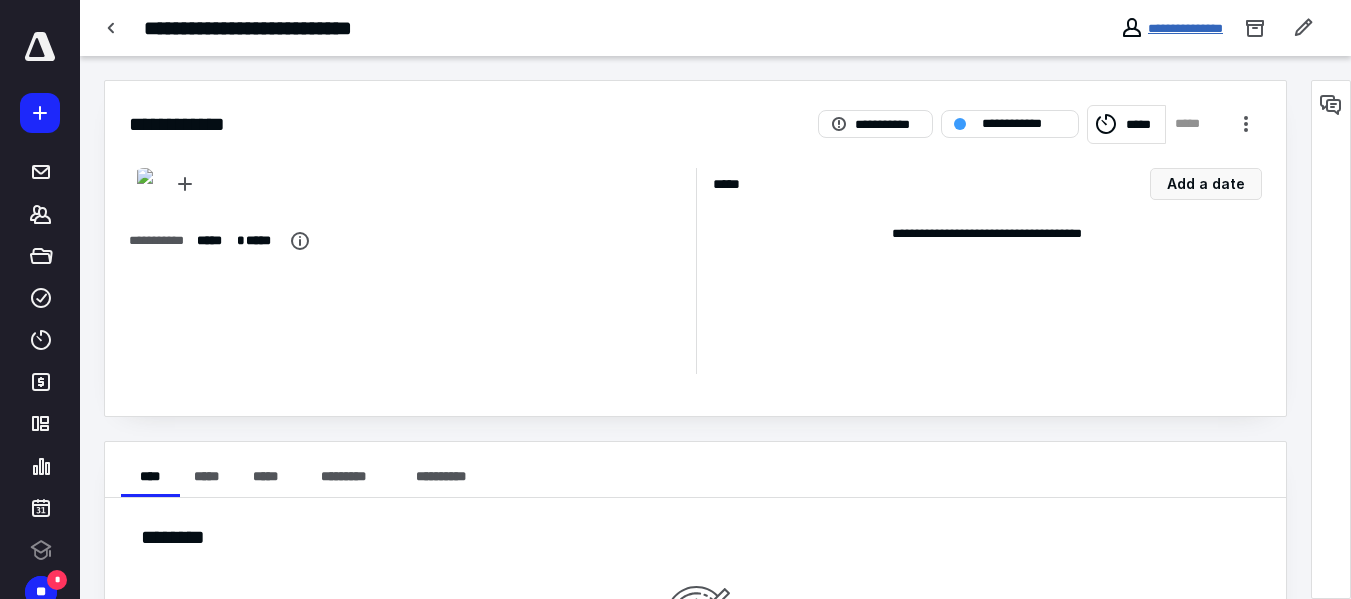 click on "**********" at bounding box center (1185, 28) 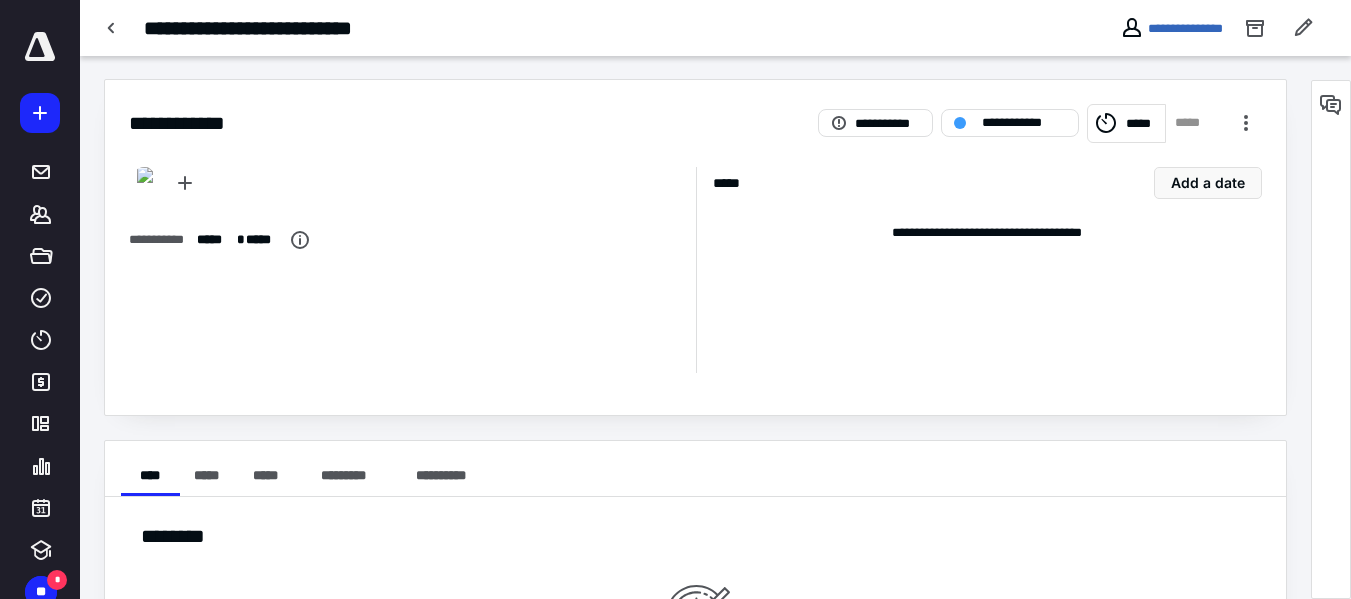 scroll, scrollTop: 0, scrollLeft: 0, axis: both 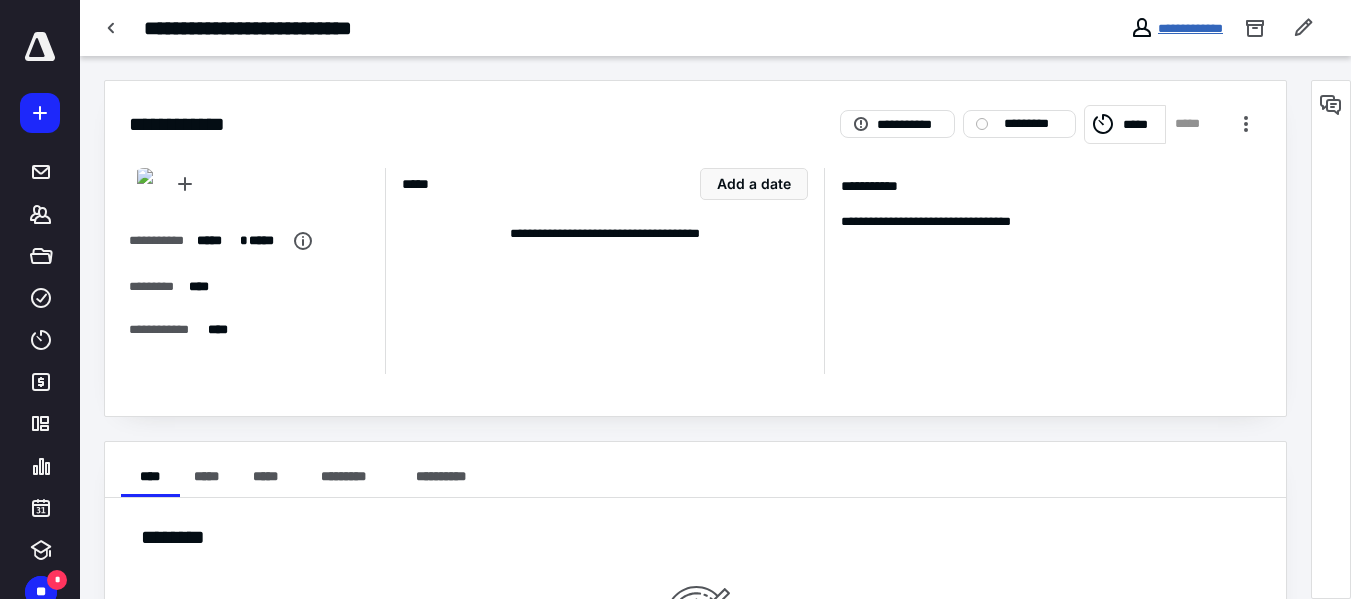 click on "**********" at bounding box center (1190, 28) 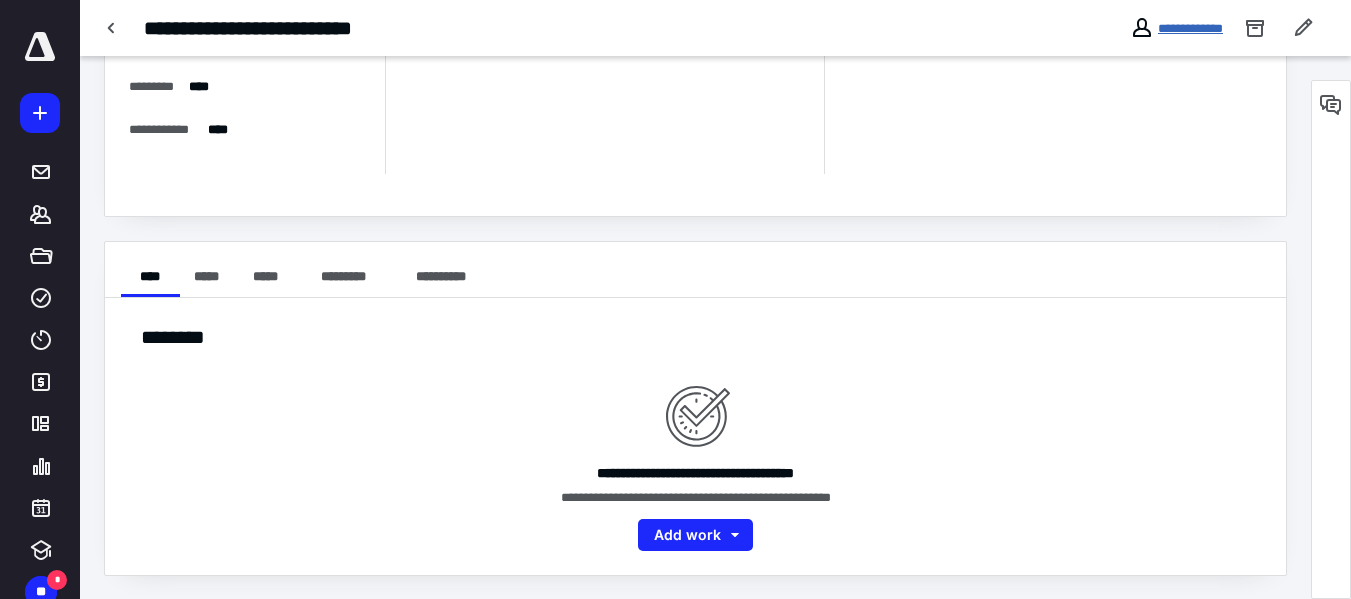 scroll, scrollTop: 0, scrollLeft: 0, axis: both 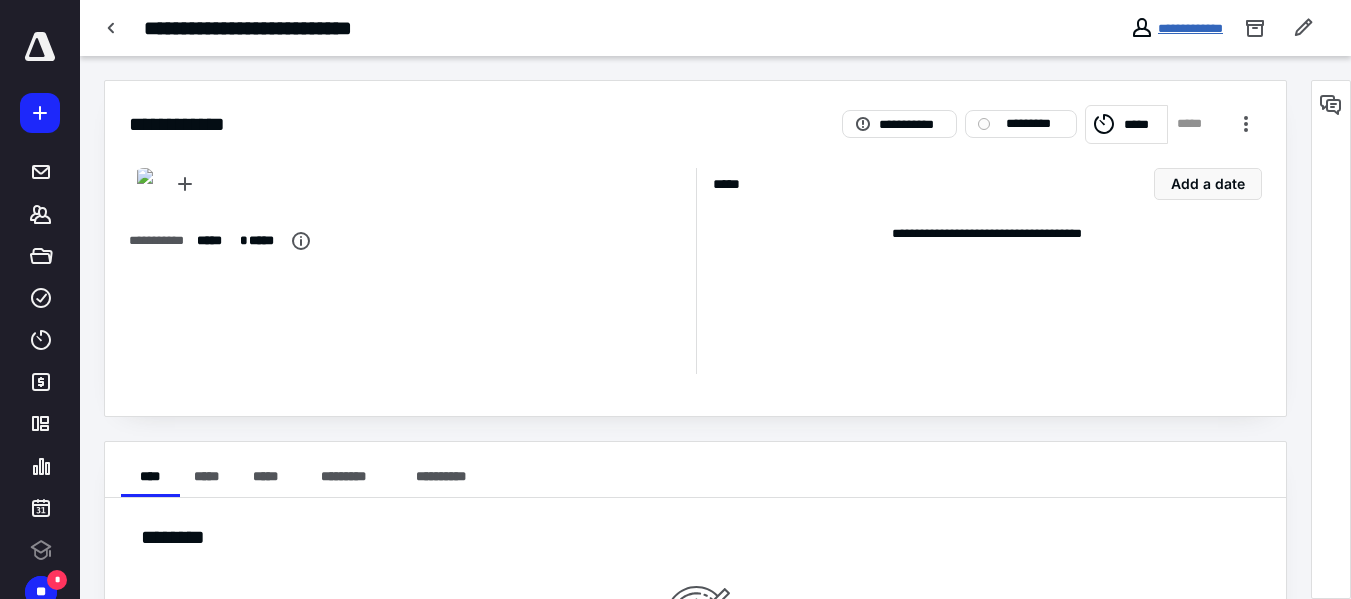 click on "**********" at bounding box center [1190, 28] 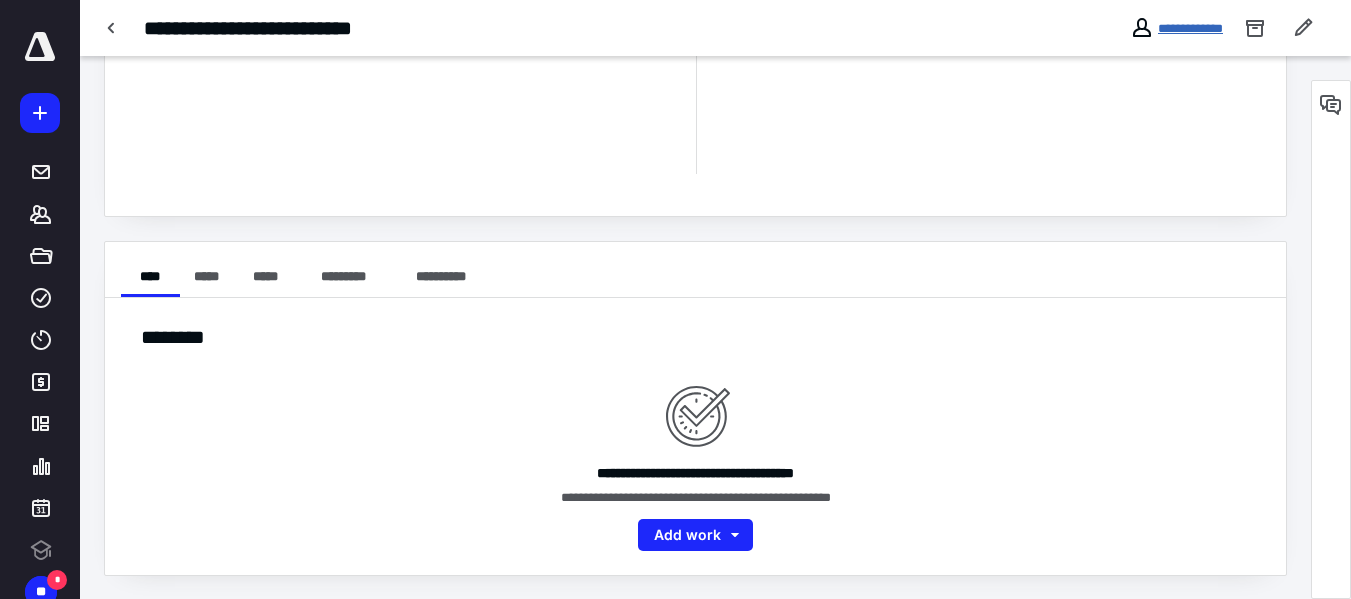 scroll, scrollTop: 0, scrollLeft: 0, axis: both 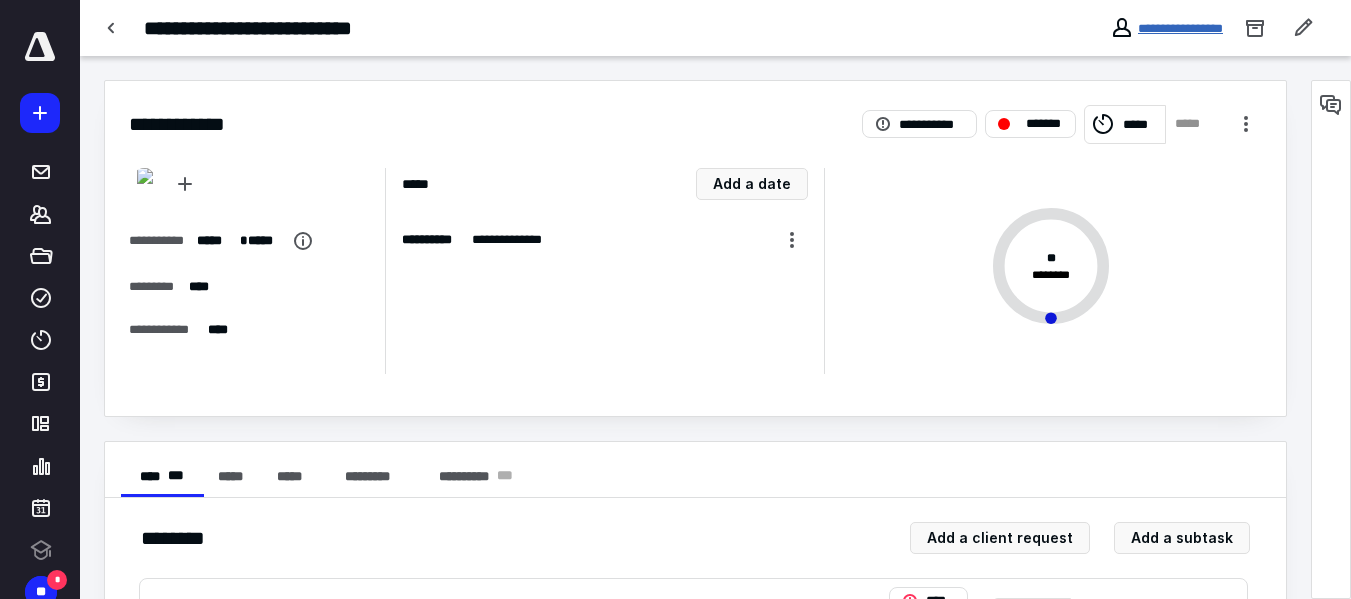 click on "**********" at bounding box center [1180, 28] 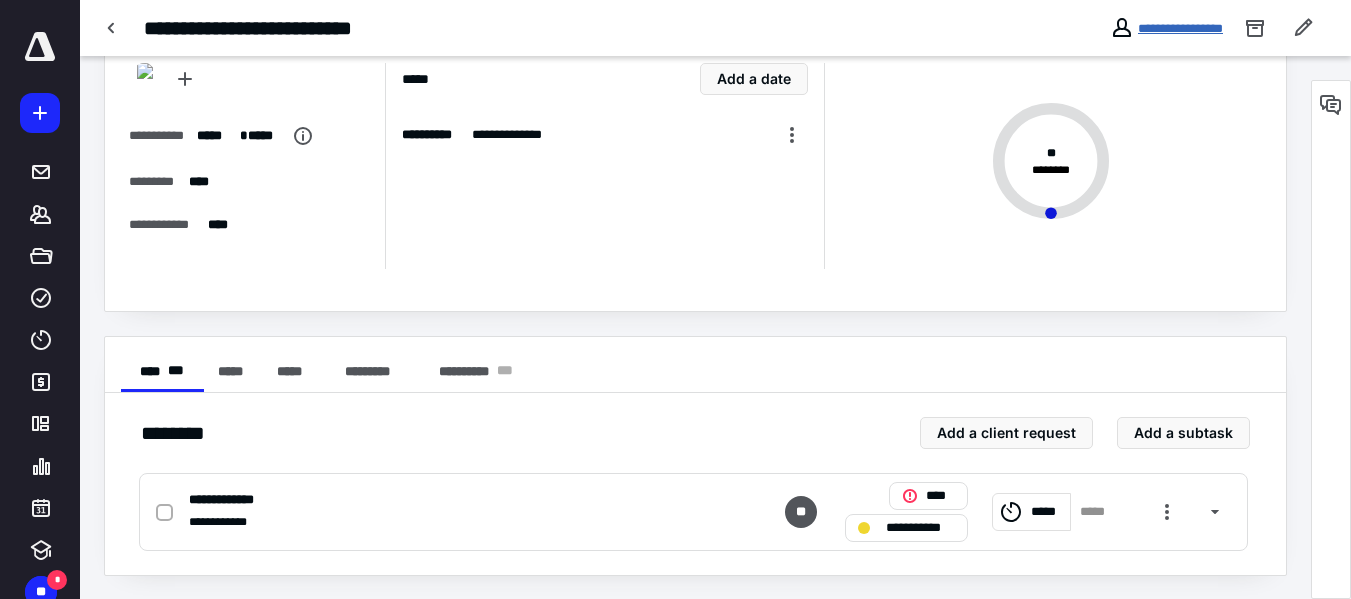 scroll, scrollTop: 106, scrollLeft: 0, axis: vertical 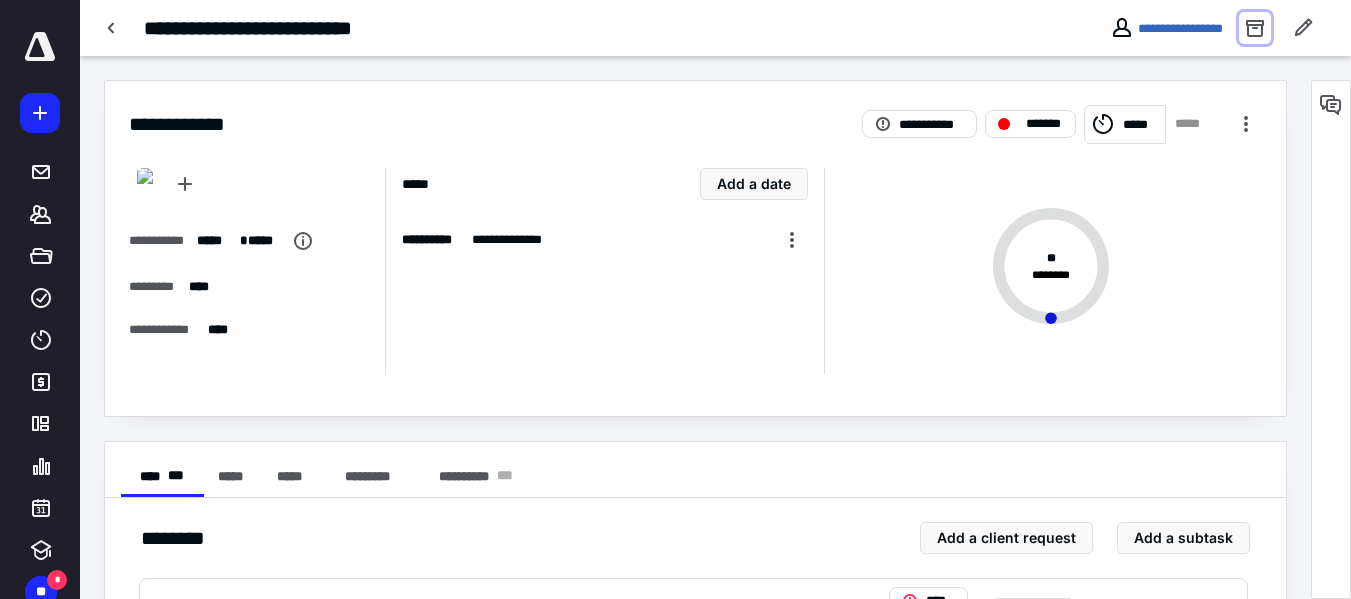 type 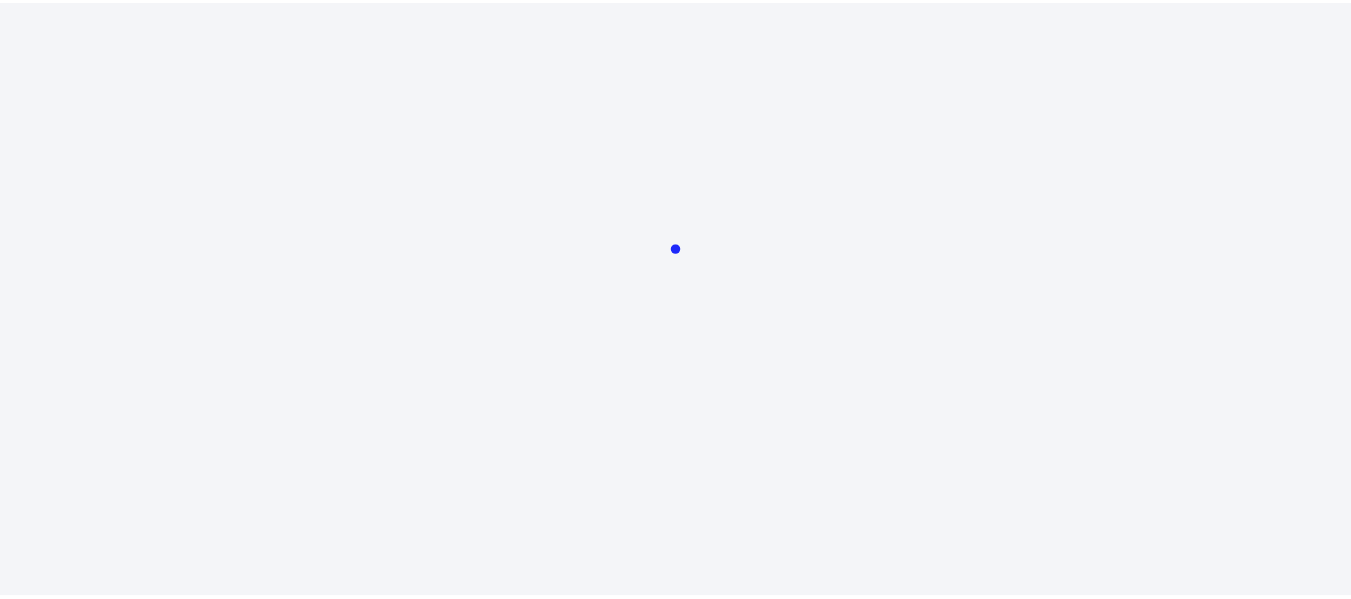 scroll, scrollTop: 0, scrollLeft: 0, axis: both 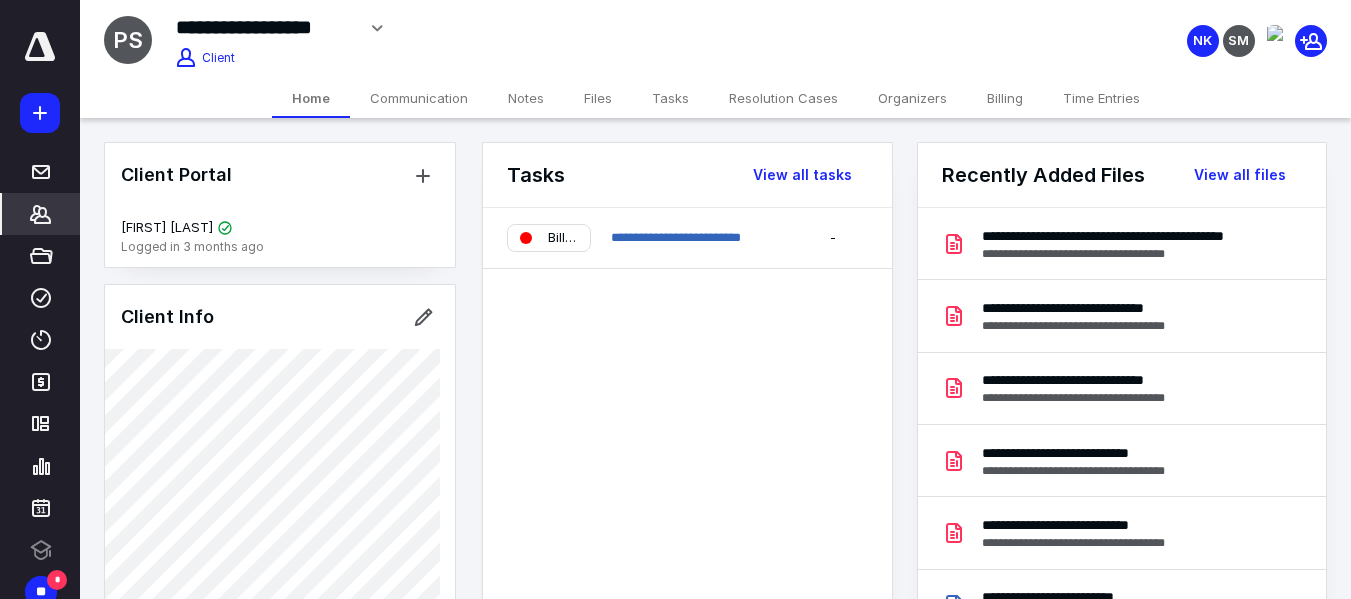 click on "Client Portal [FIRST] [LAST] Logged in 3 months ago Client Info About Spouse Dependents Important clients Integrations Tags Manage all tags" at bounding box center (280, 873) 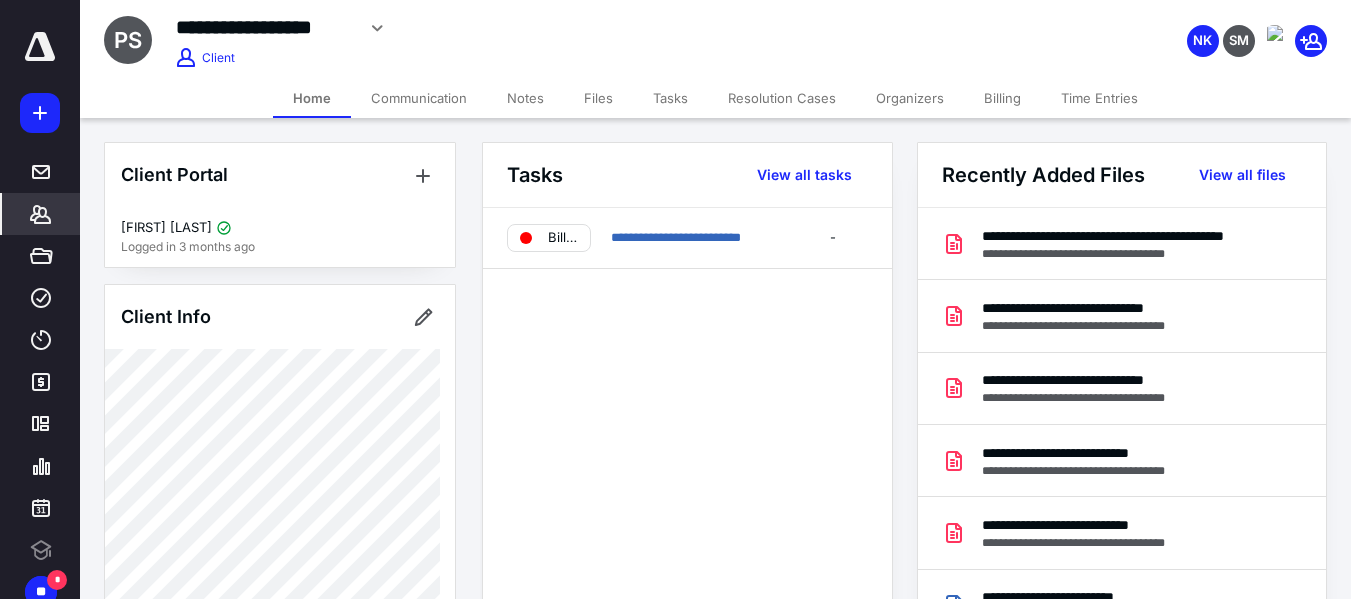 scroll, scrollTop: 0, scrollLeft: 0, axis: both 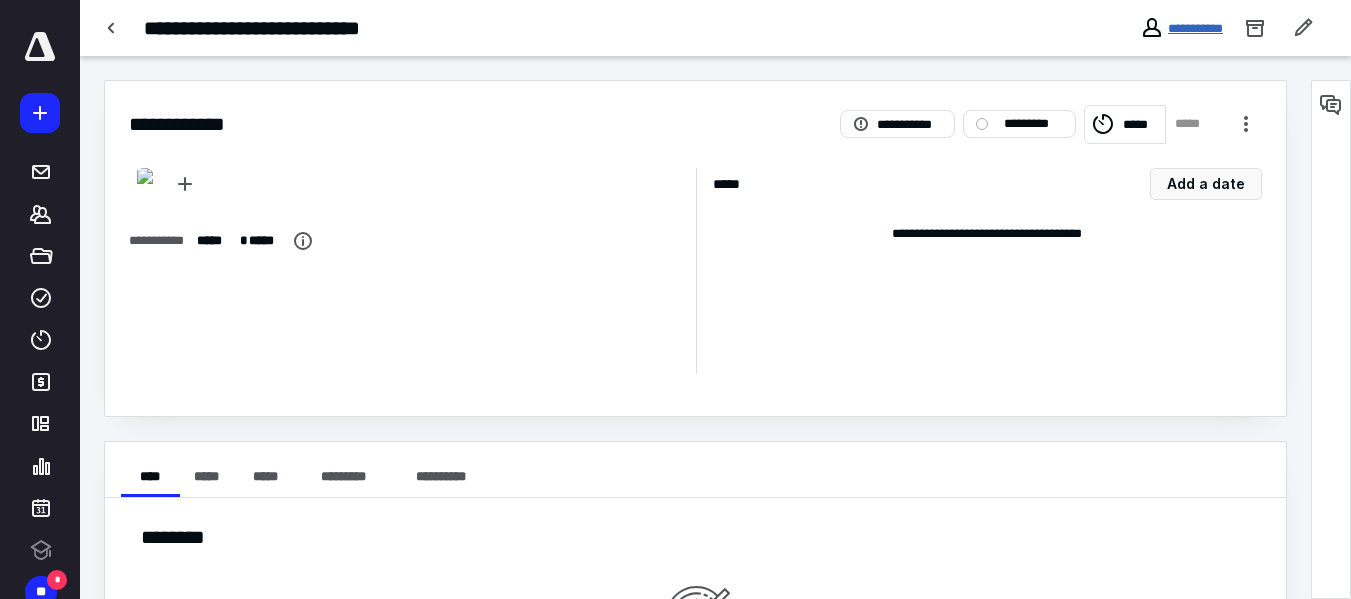 click on "**********" at bounding box center [1195, 28] 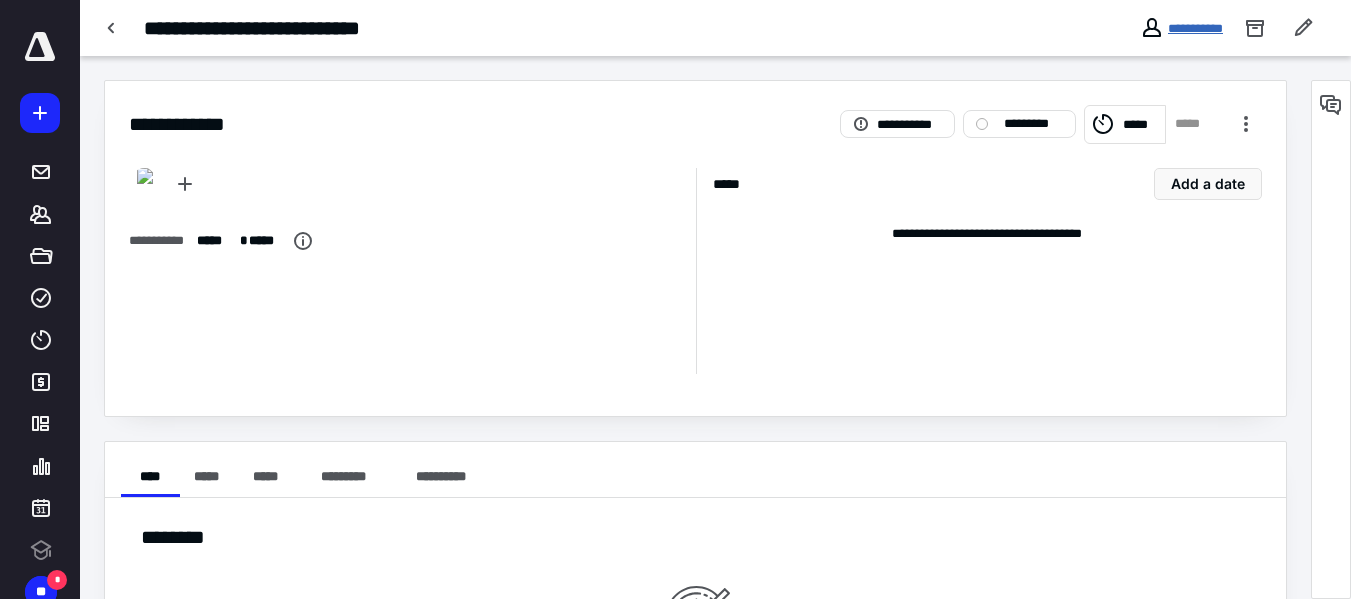 scroll, scrollTop: 0, scrollLeft: 0, axis: both 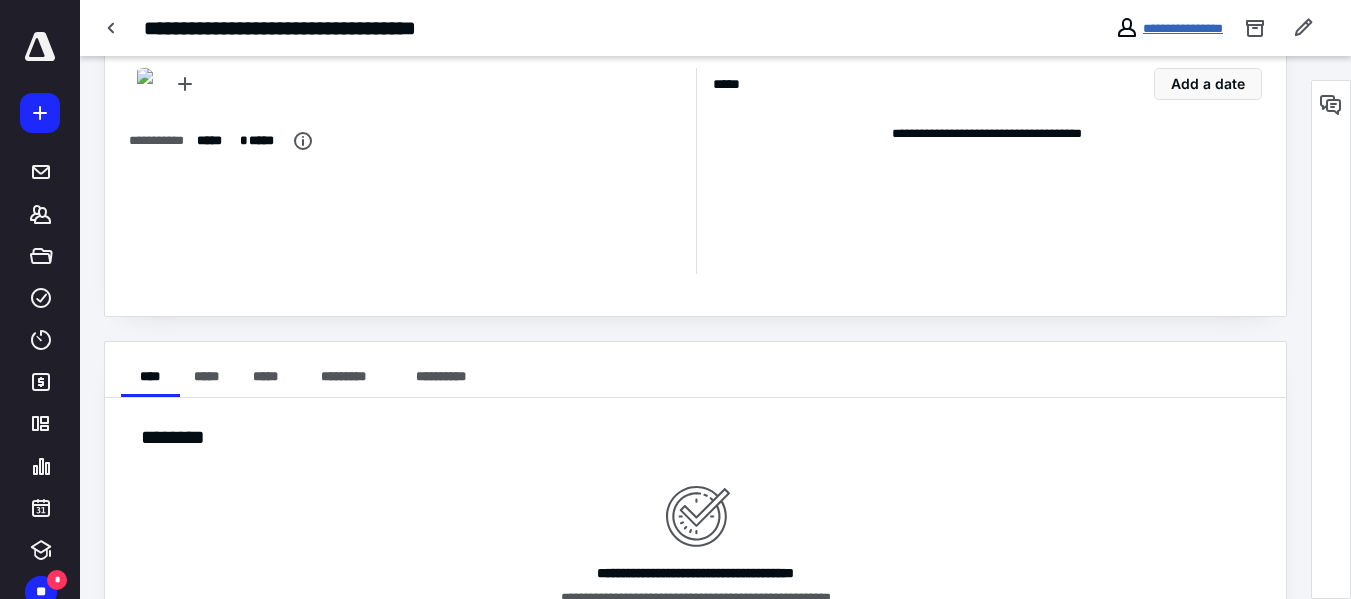click on "**********" at bounding box center [1183, 28] 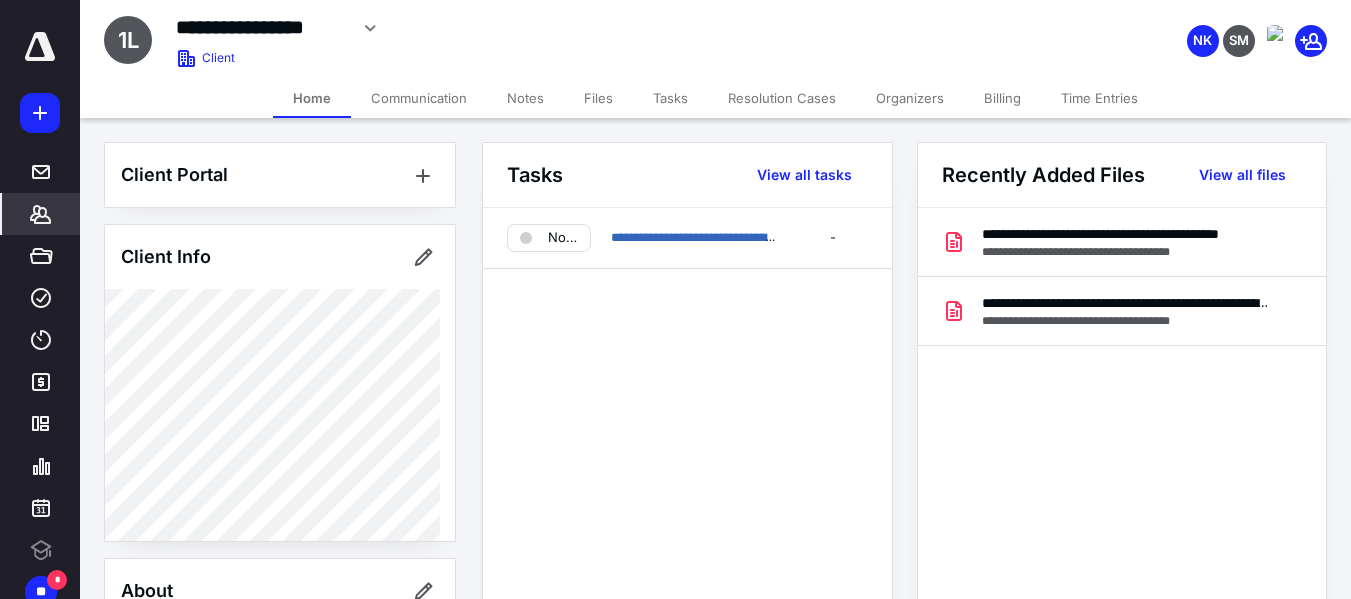 scroll, scrollTop: 0, scrollLeft: 0, axis: both 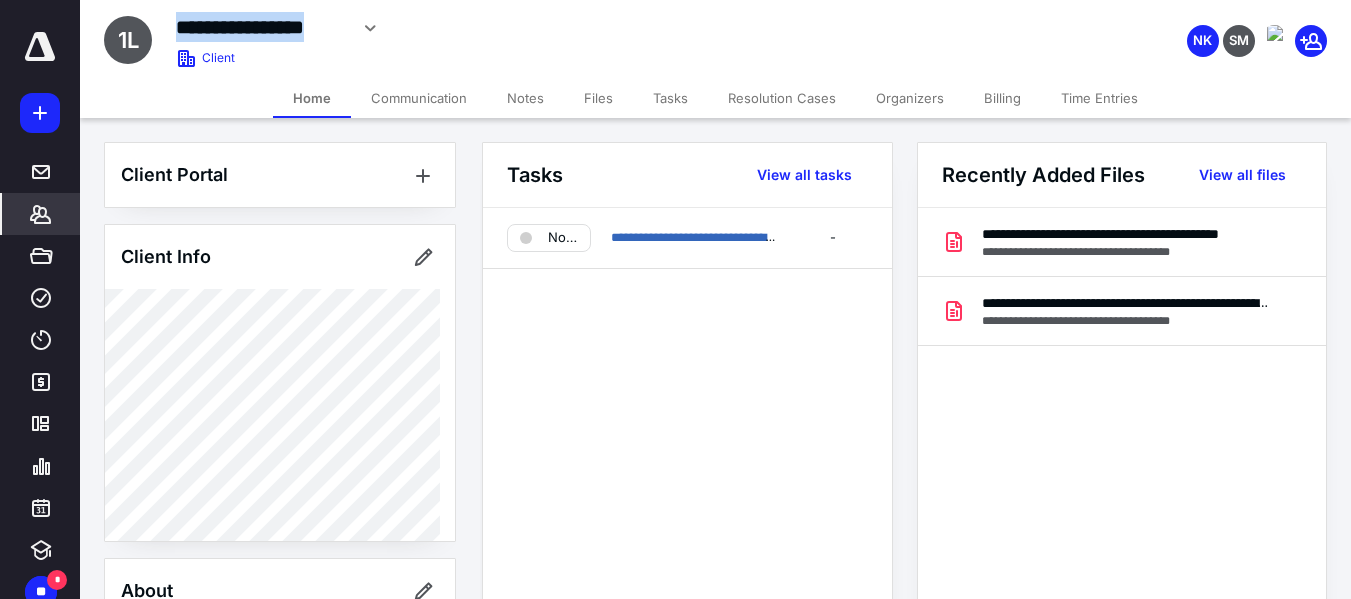 drag, startPoint x: 346, startPoint y: 29, endPoint x: 173, endPoint y: 25, distance: 173.04623 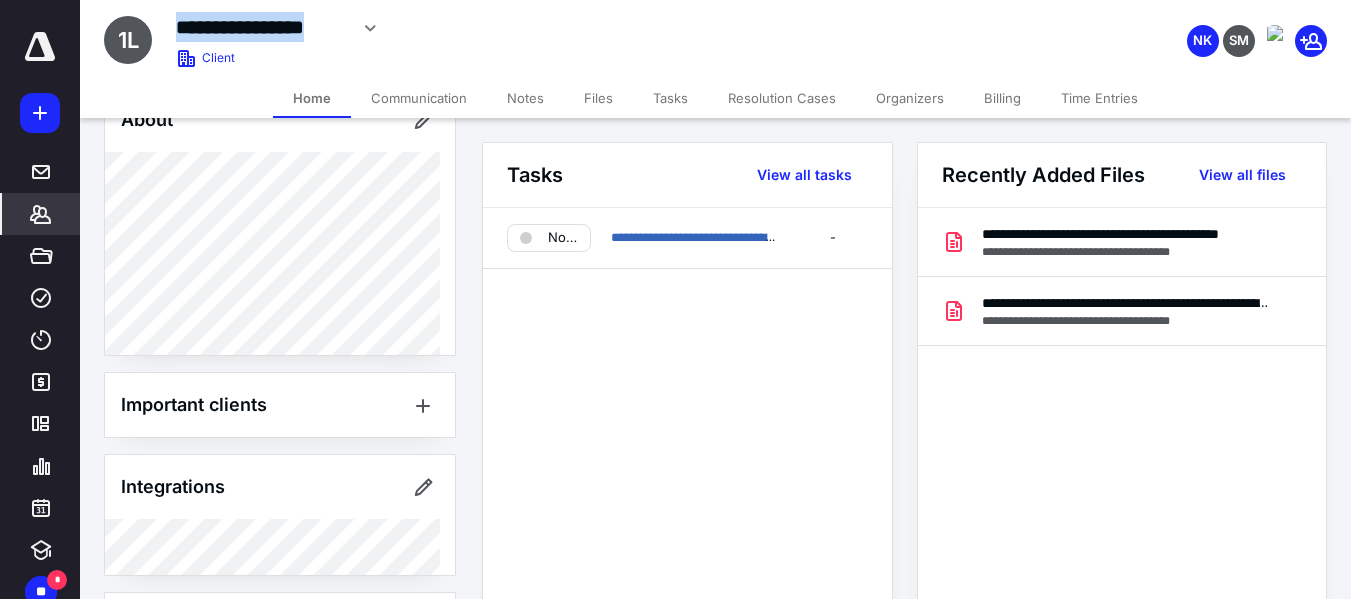scroll, scrollTop: 500, scrollLeft: 0, axis: vertical 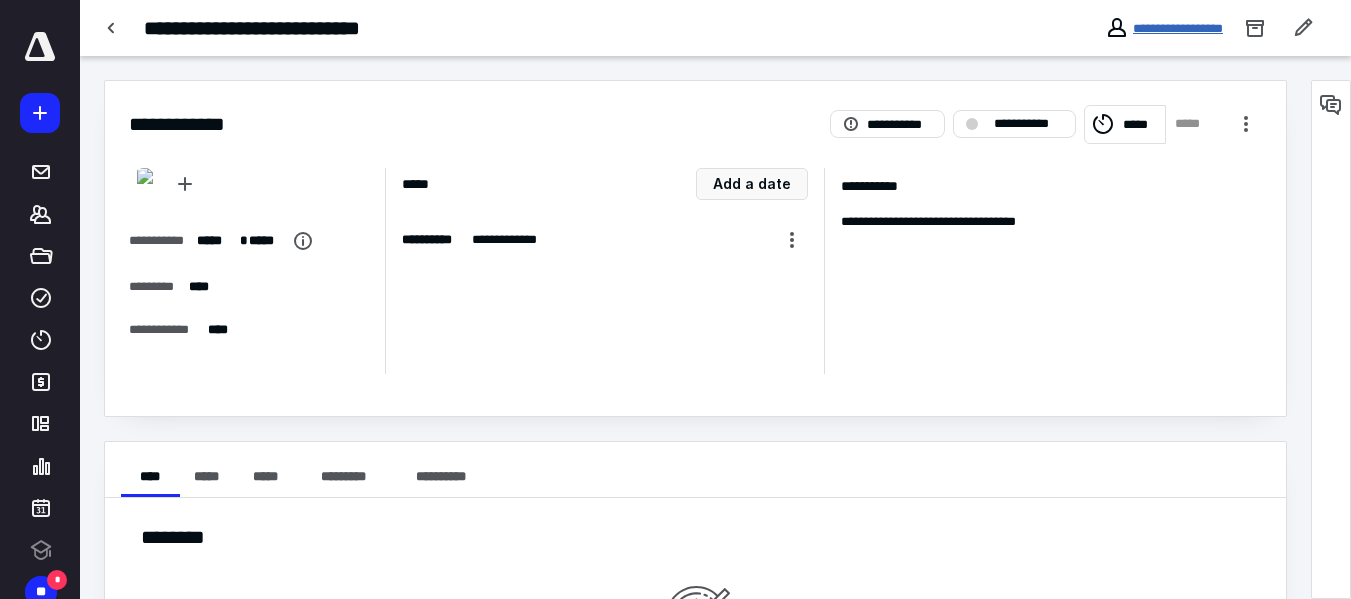 click on "**********" at bounding box center [1178, 28] 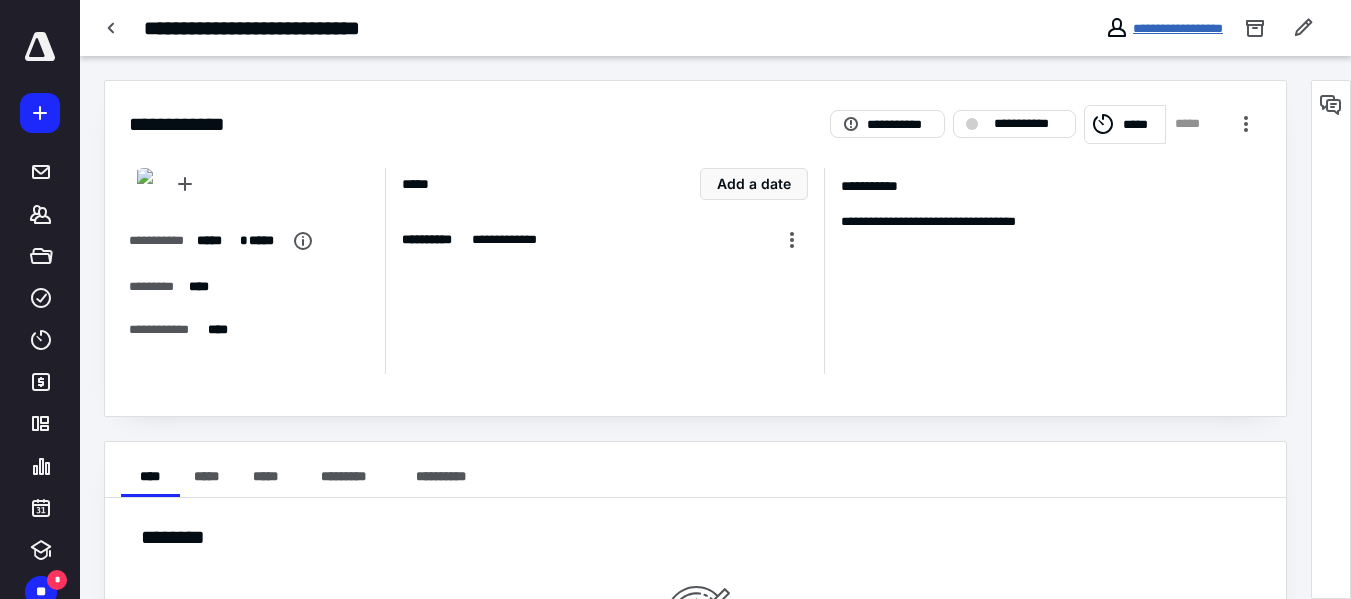 scroll, scrollTop: 0, scrollLeft: 0, axis: both 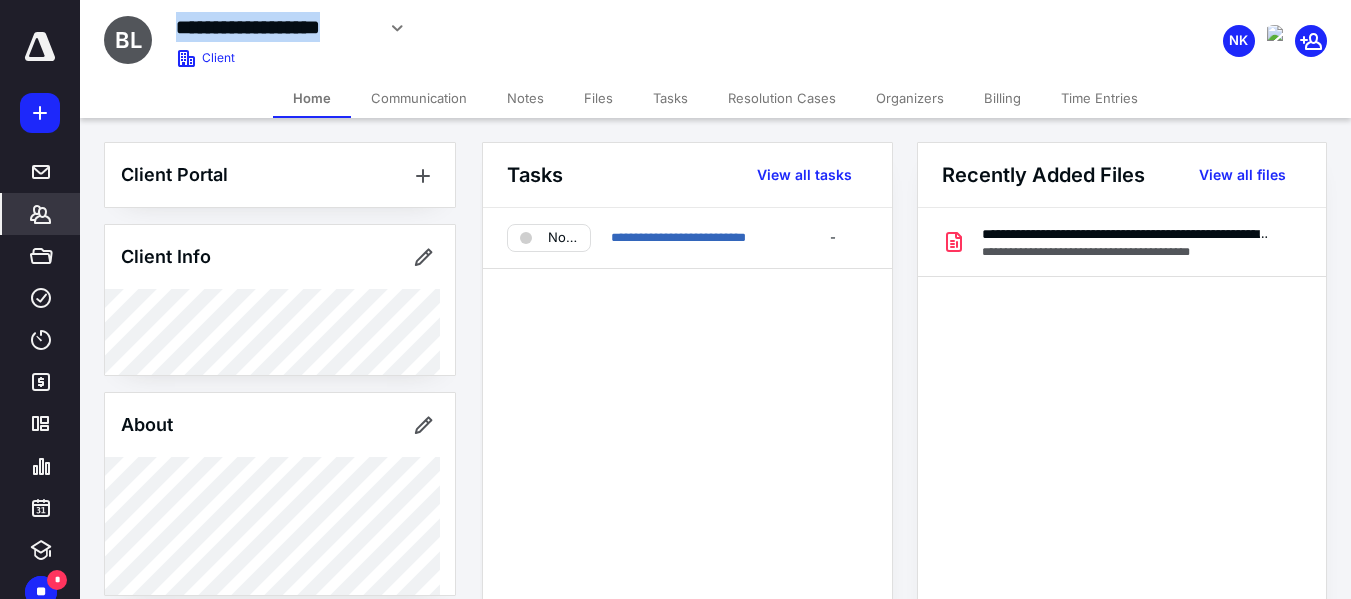 click on "**********" at bounding box center (544, 28) 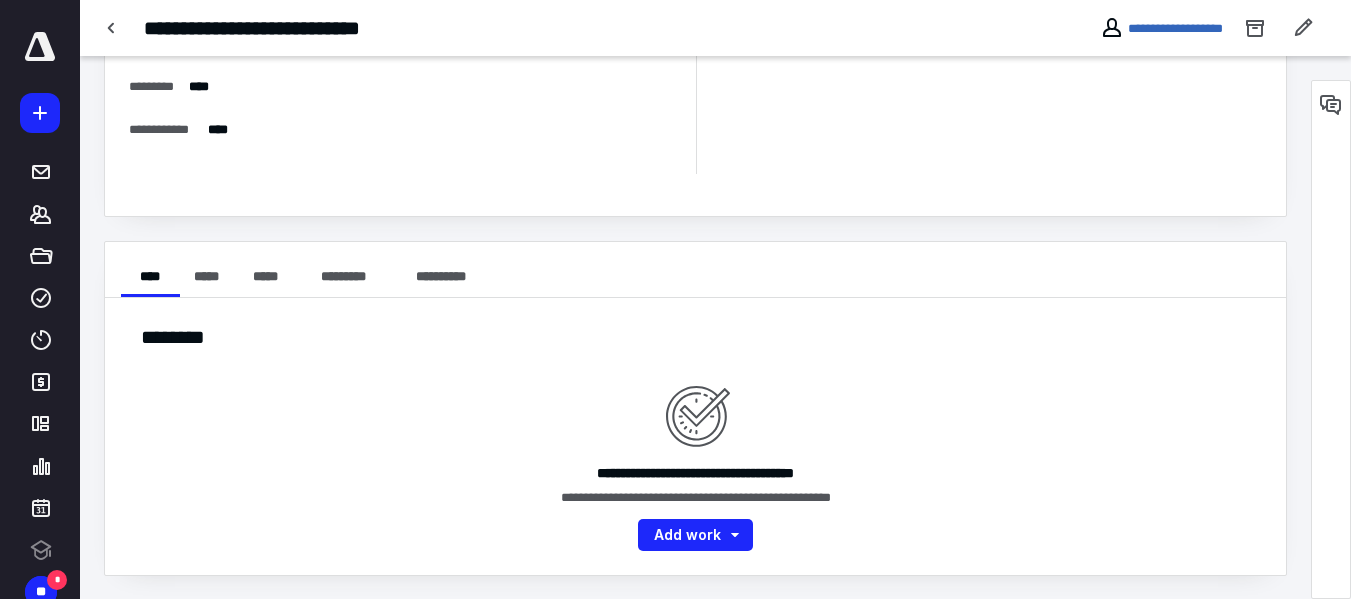scroll, scrollTop: 0, scrollLeft: 0, axis: both 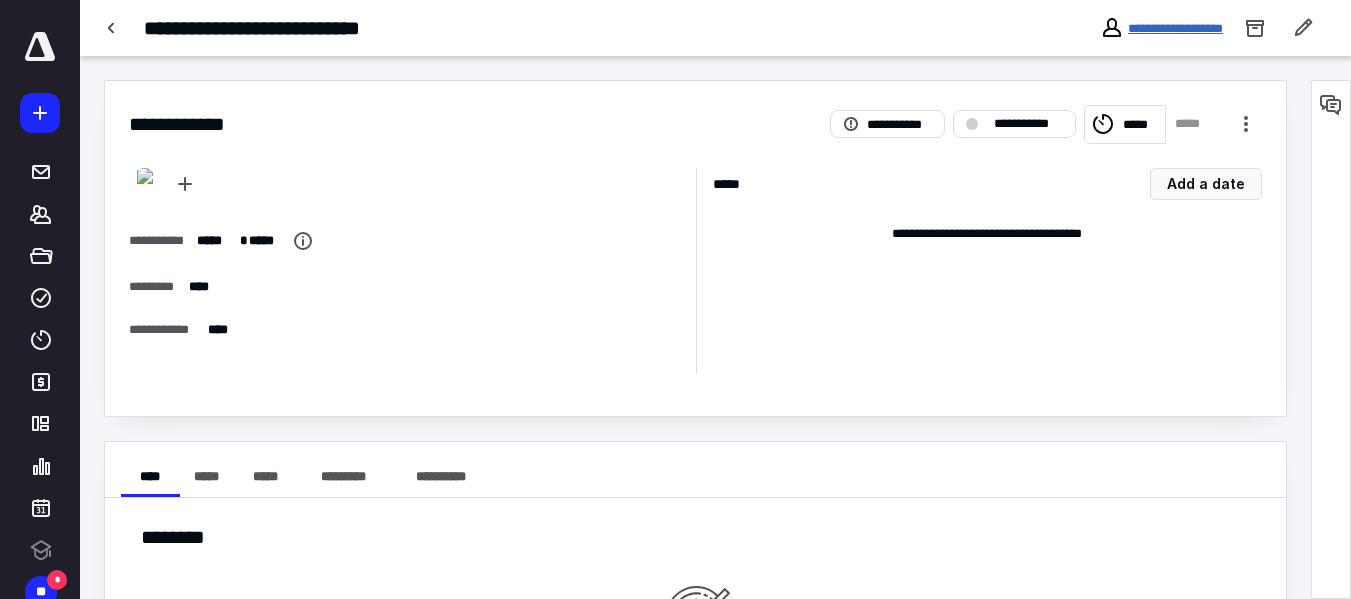 click on "**********" at bounding box center (1175, 28) 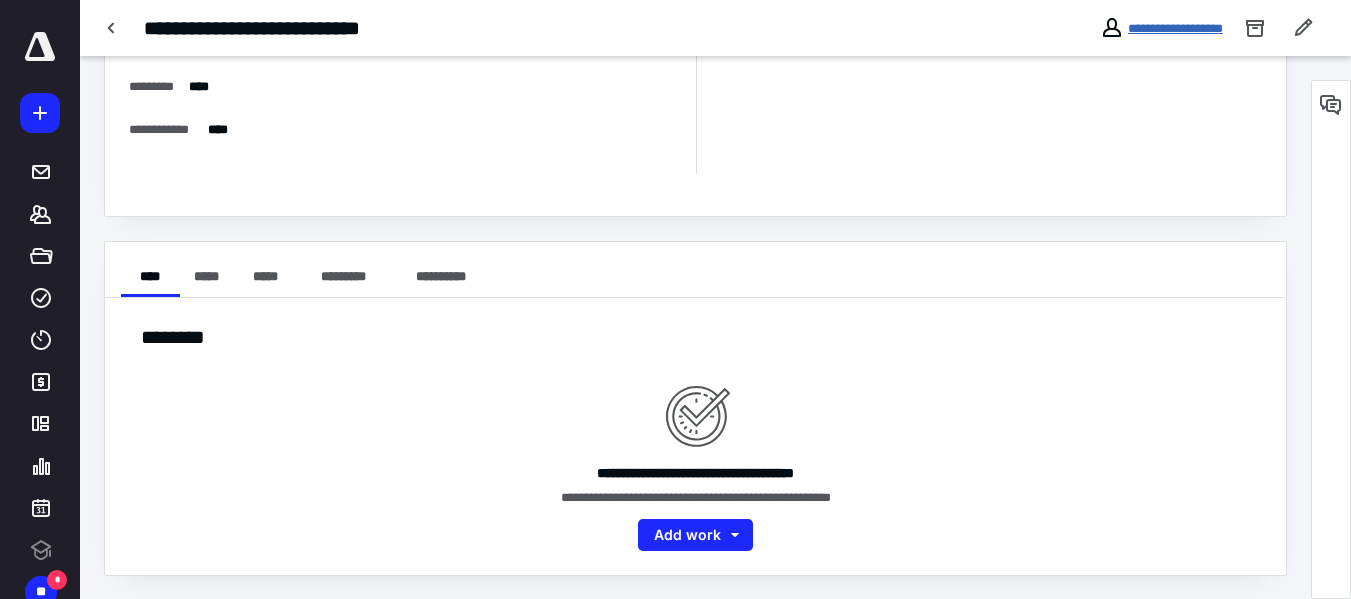 scroll, scrollTop: 0, scrollLeft: 0, axis: both 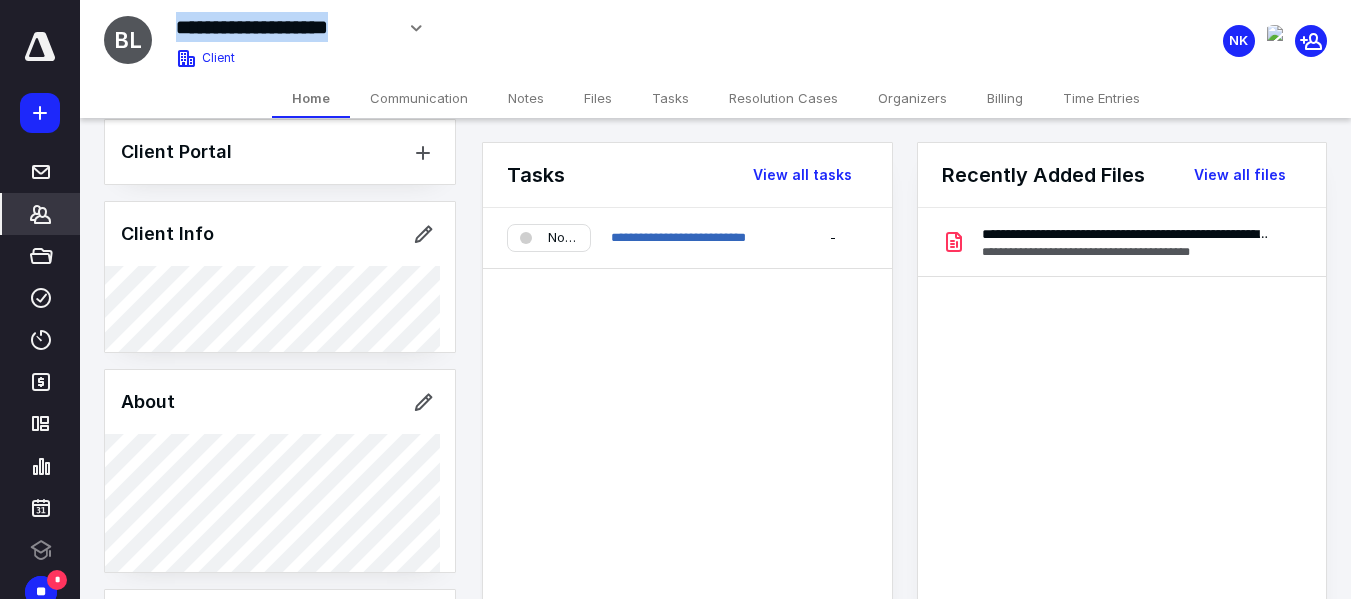 drag, startPoint x: 177, startPoint y: 24, endPoint x: 391, endPoint y: 29, distance: 214.05841 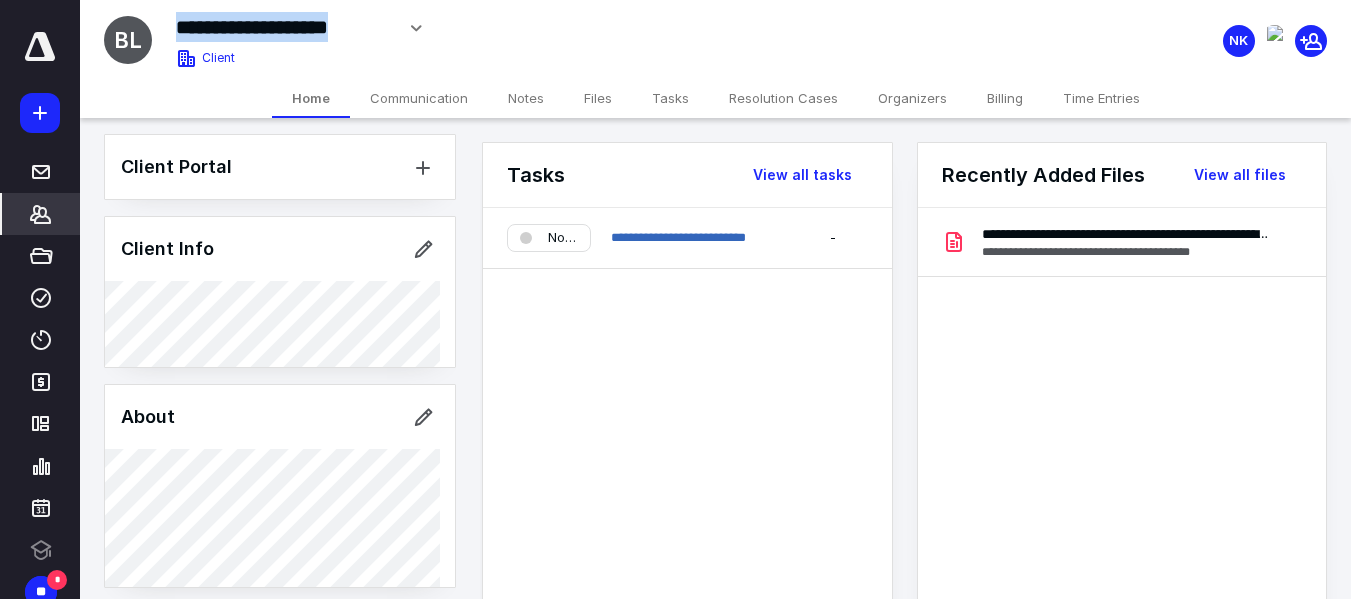 scroll, scrollTop: 0, scrollLeft: 0, axis: both 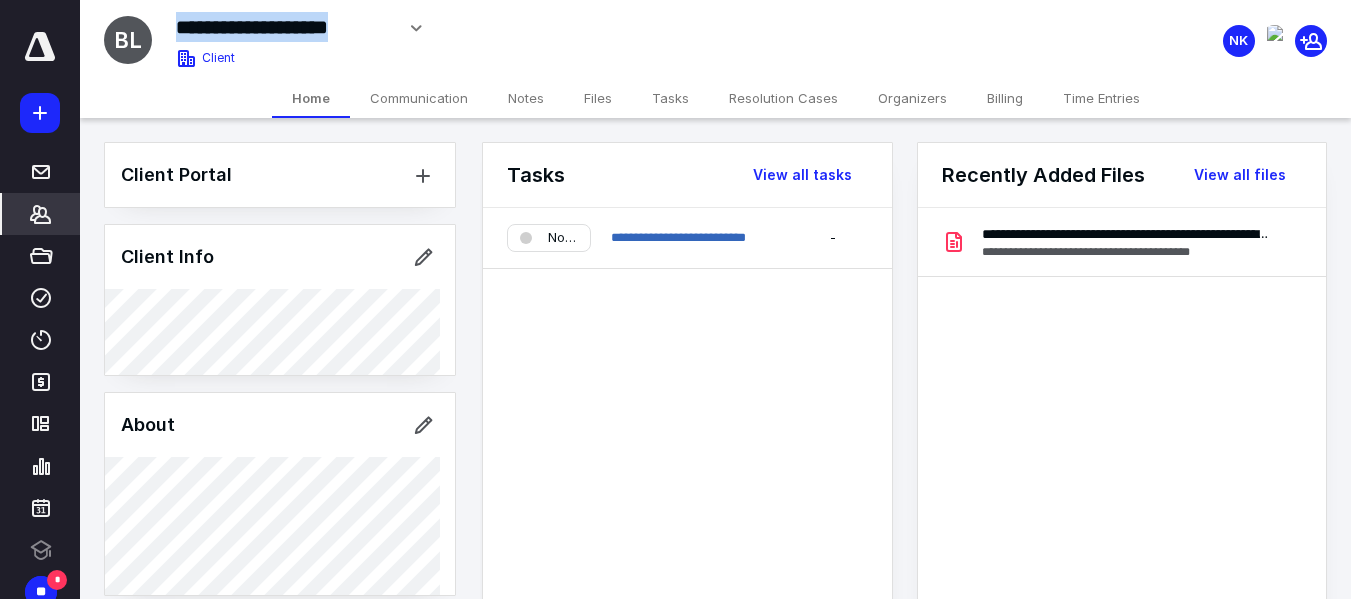 copy on "**********" 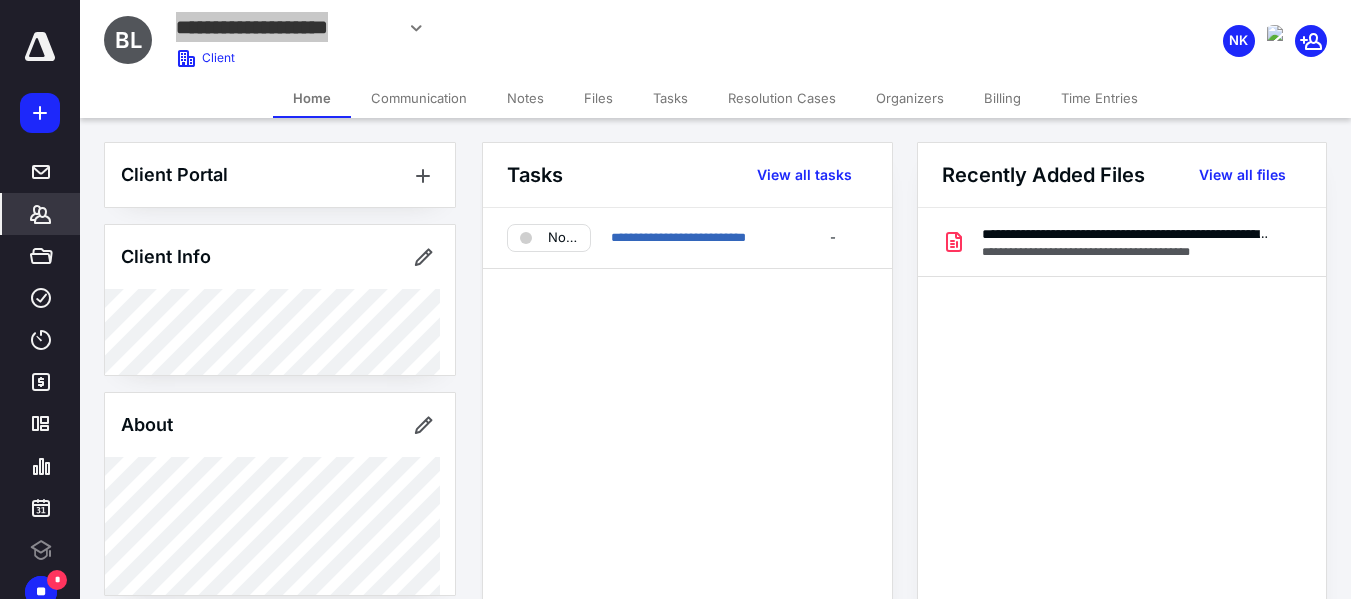 scroll, scrollTop: 0, scrollLeft: 0, axis: both 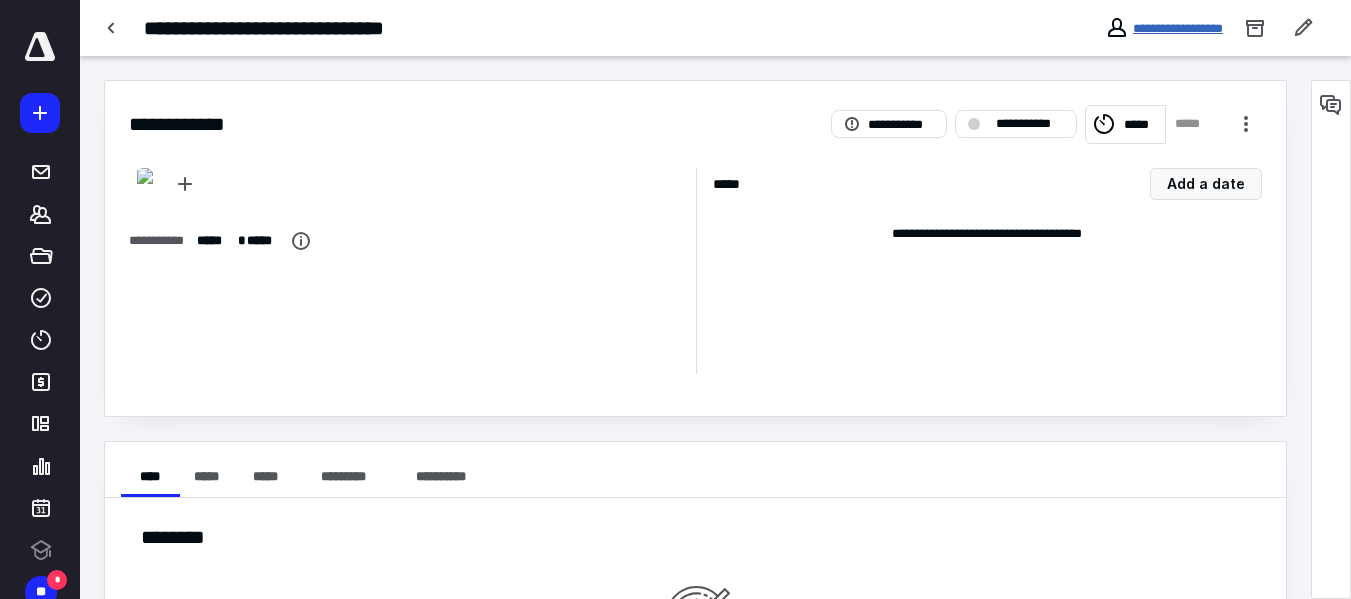 click on "**********" at bounding box center [1178, 28] 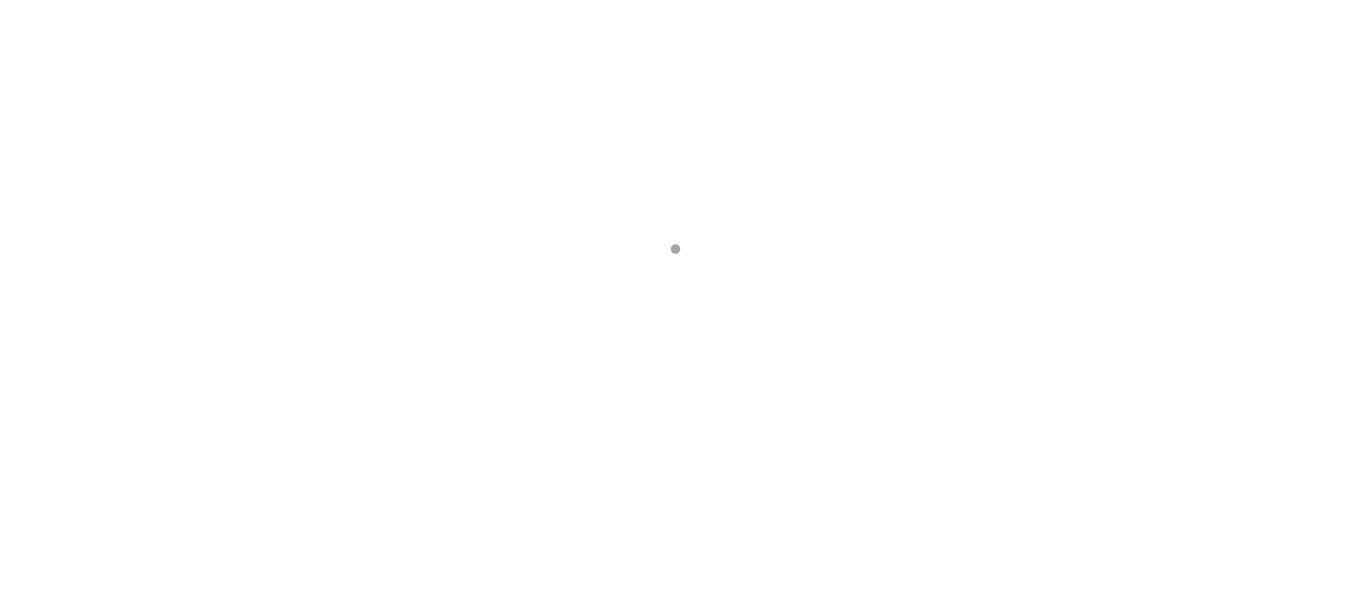 scroll, scrollTop: 0, scrollLeft: 0, axis: both 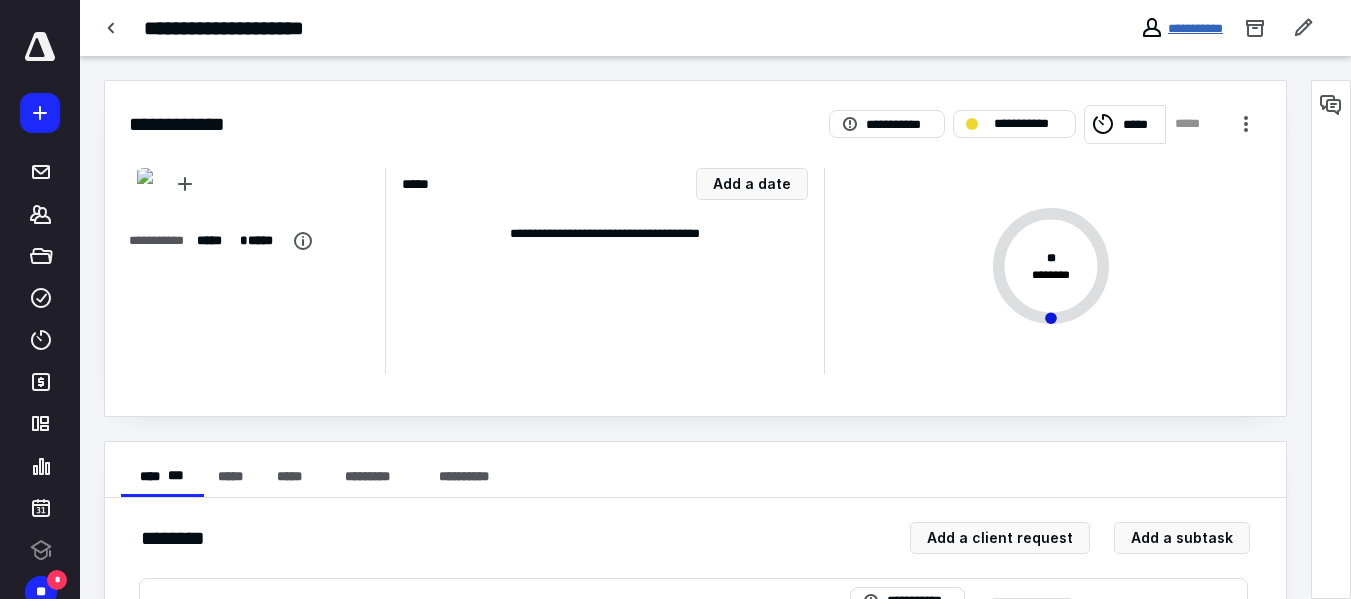 click on "**********" at bounding box center [1195, 28] 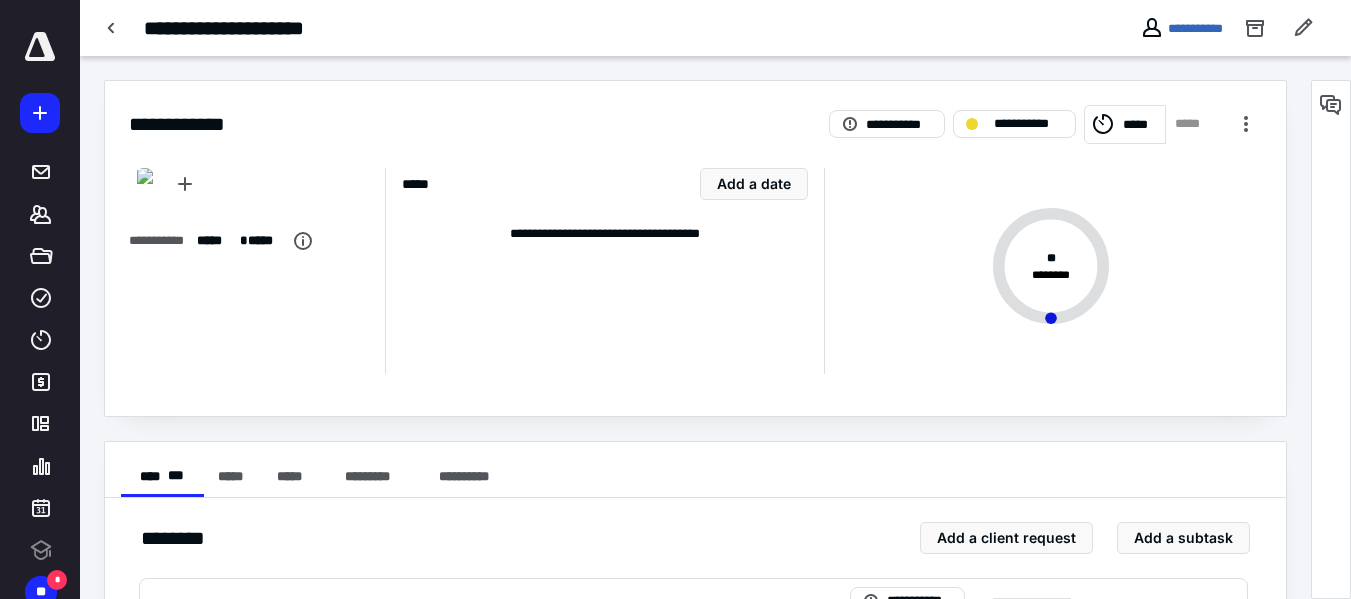 scroll, scrollTop: 0, scrollLeft: 0, axis: both 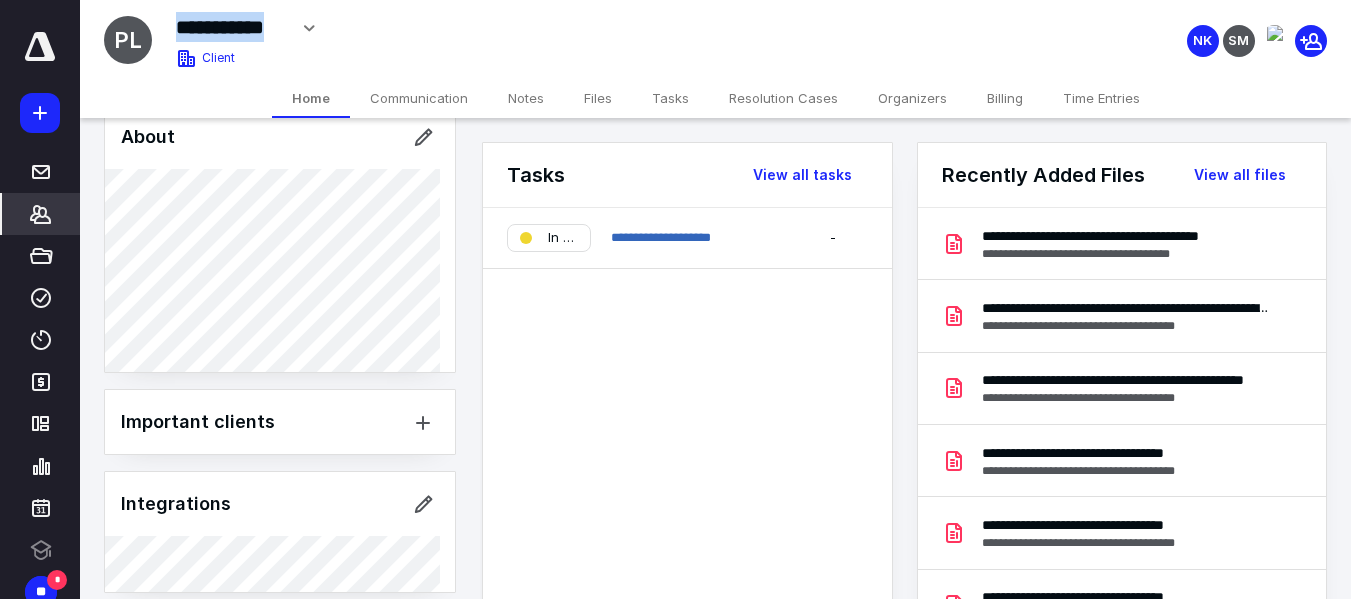 click on "**********" at bounding box center (544, 28) 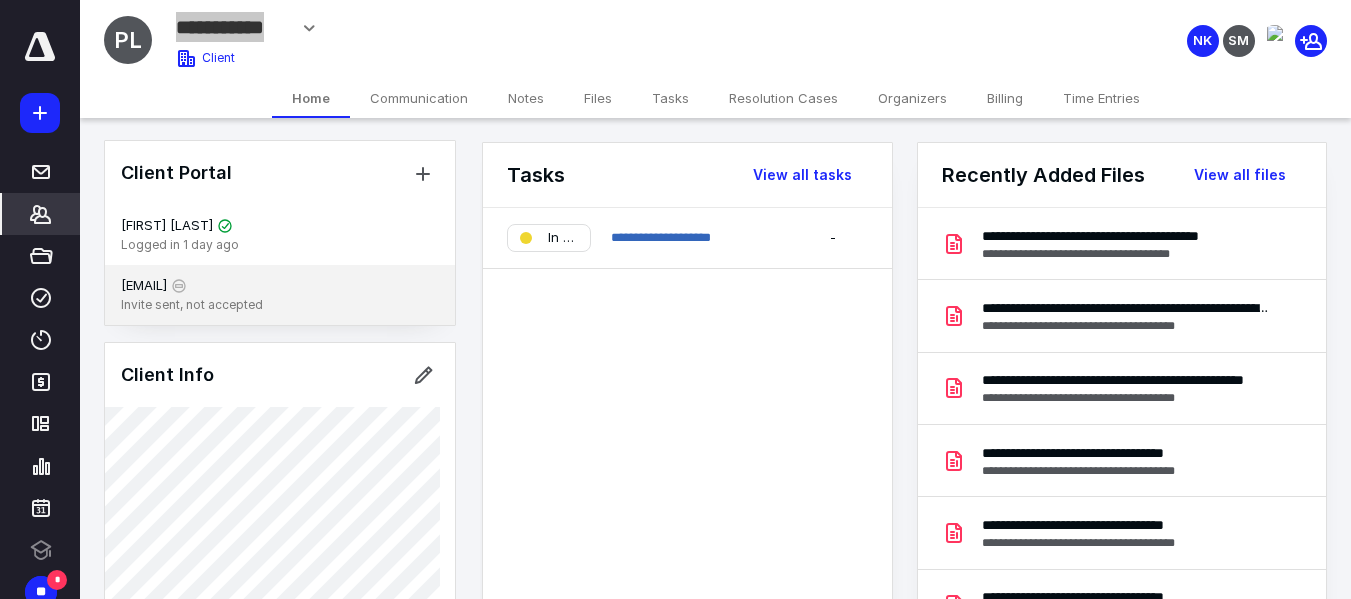 scroll, scrollTop: 0, scrollLeft: 0, axis: both 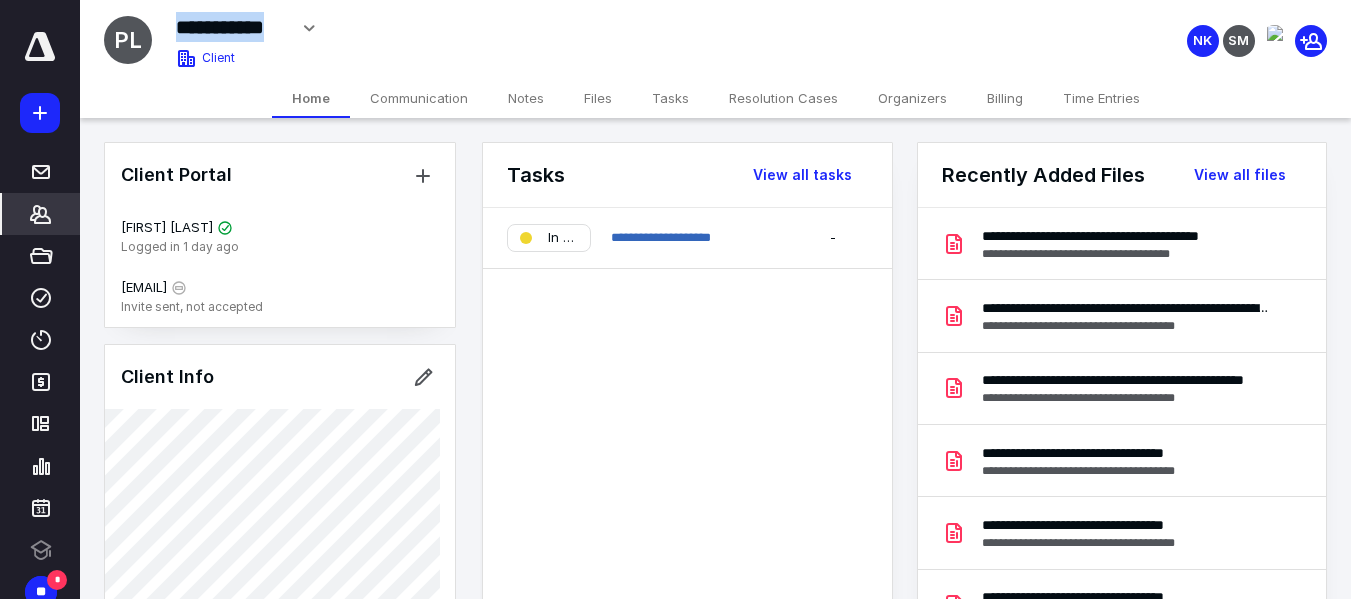 drag, startPoint x: 281, startPoint y: 25, endPoint x: 281, endPoint y: 62, distance: 37 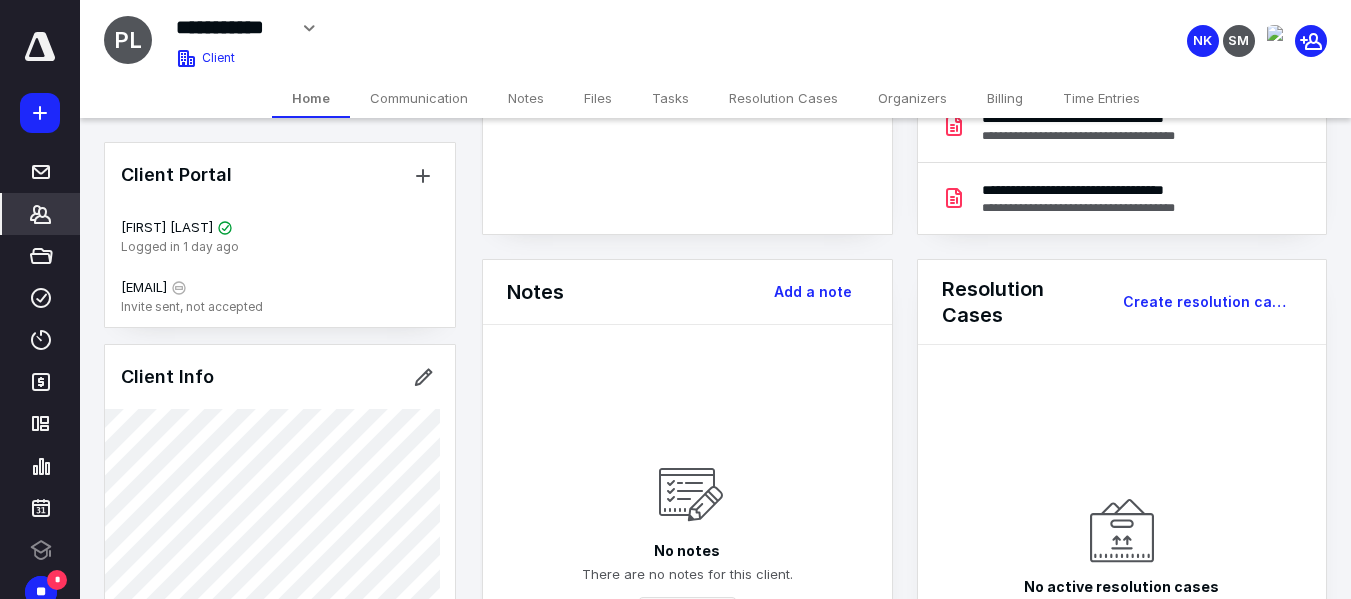 scroll, scrollTop: 500, scrollLeft: 0, axis: vertical 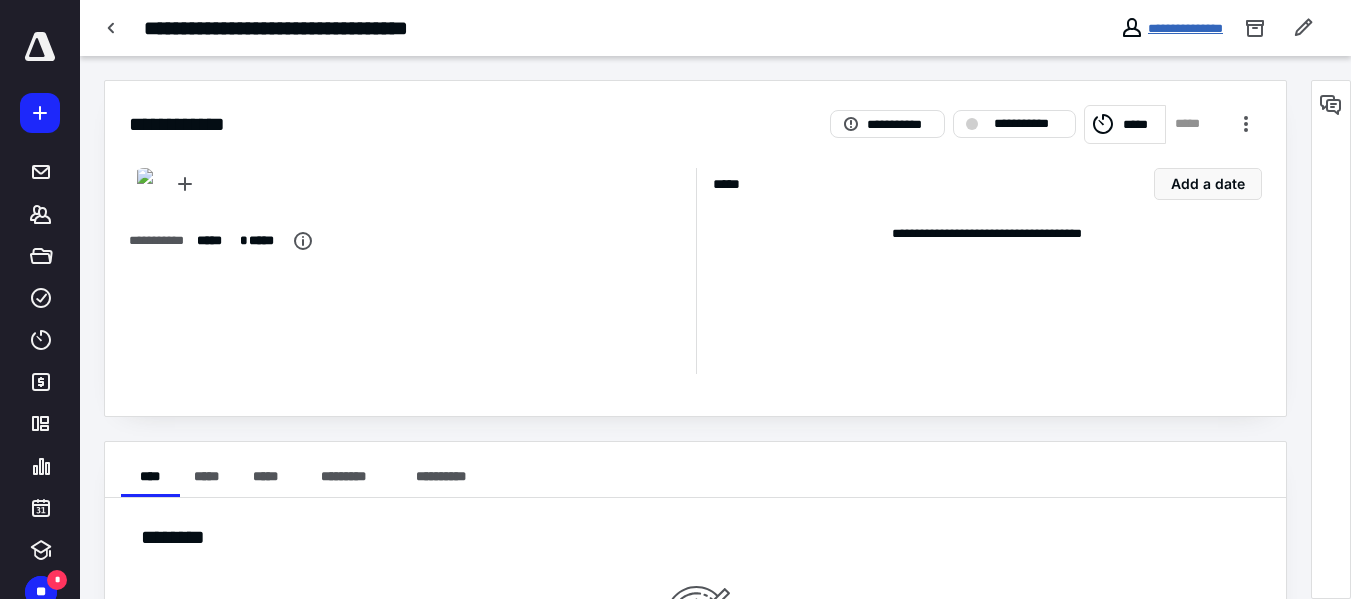 click on "**********" at bounding box center [1185, 28] 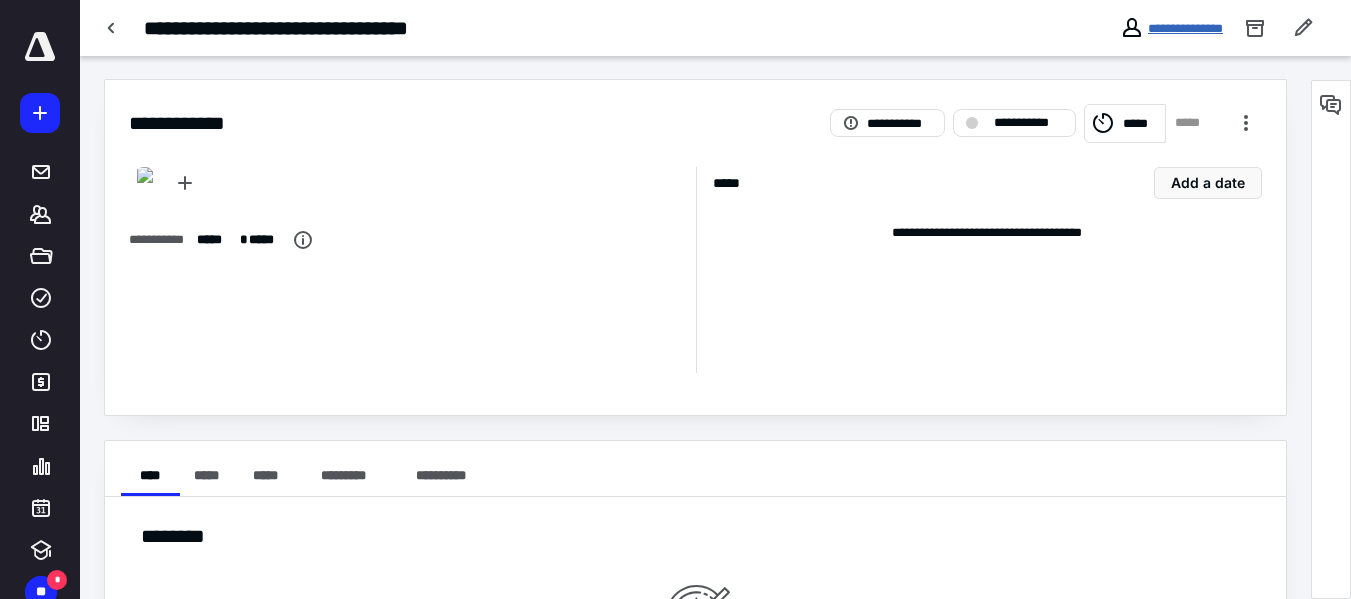 scroll, scrollTop: 0, scrollLeft: 0, axis: both 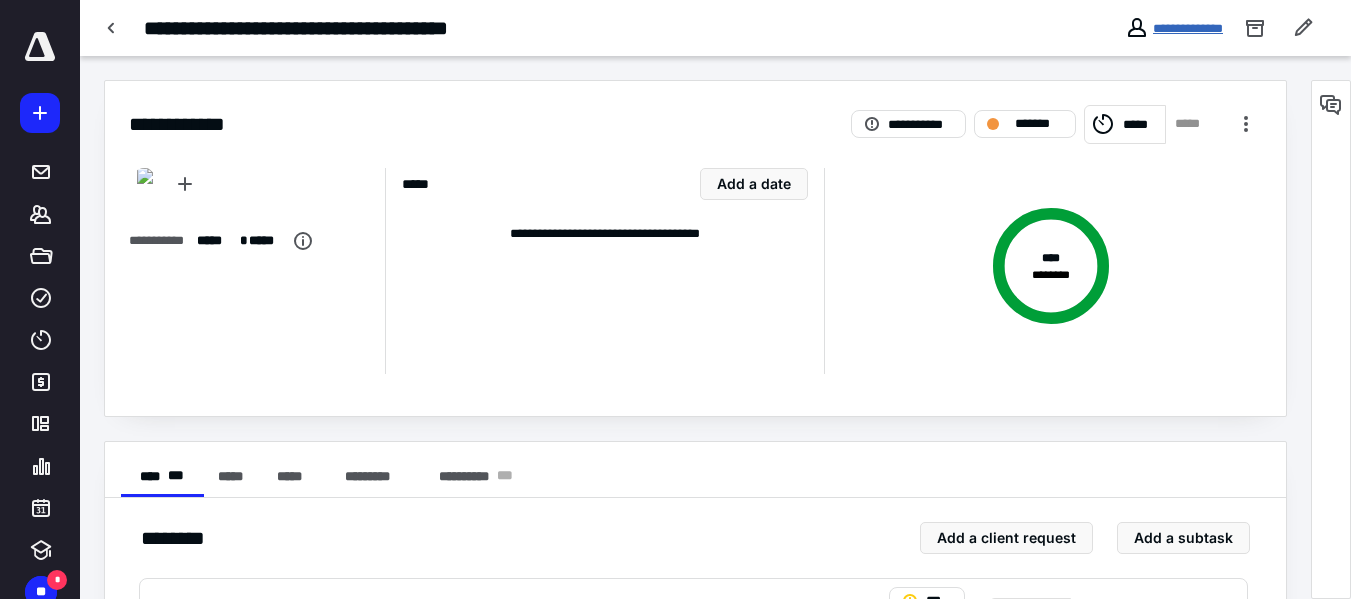 click on "**********" at bounding box center (1188, 28) 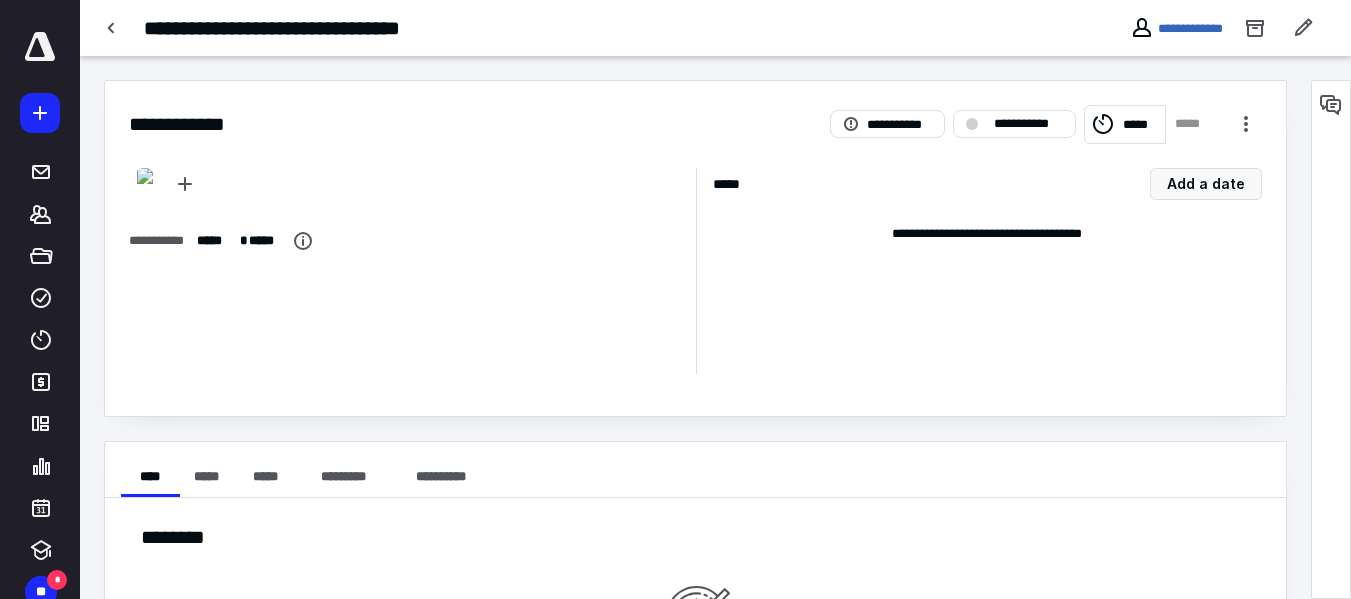 scroll, scrollTop: 0, scrollLeft: 0, axis: both 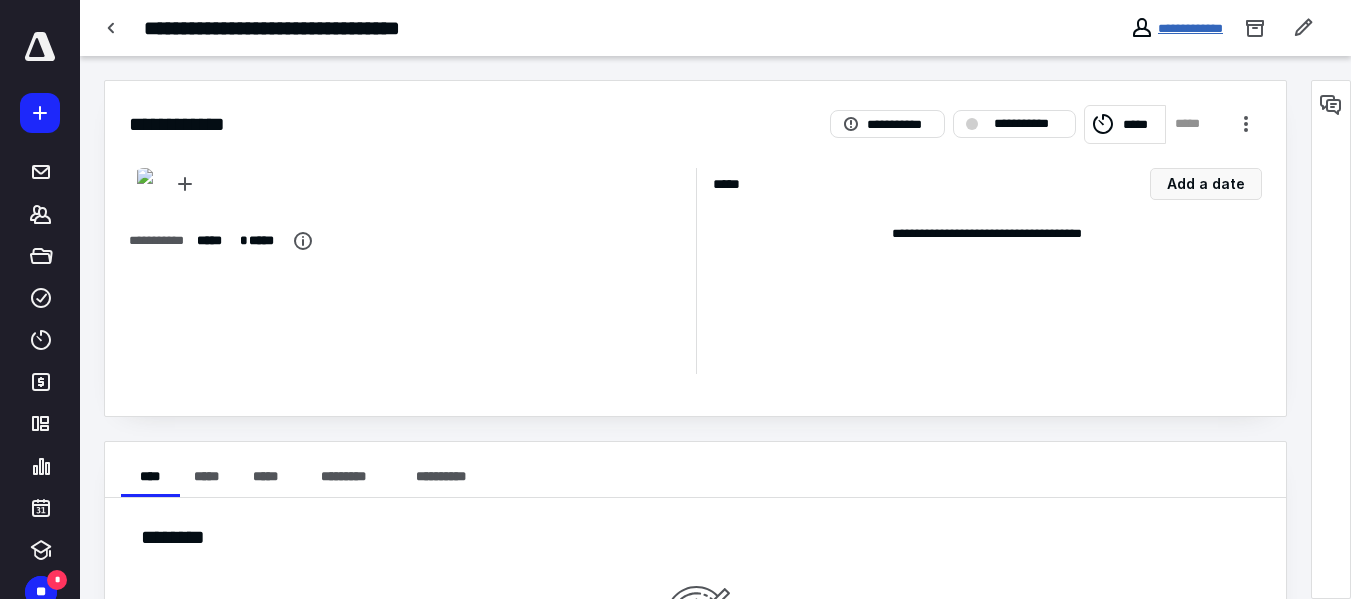 click on "**********" at bounding box center [1190, 28] 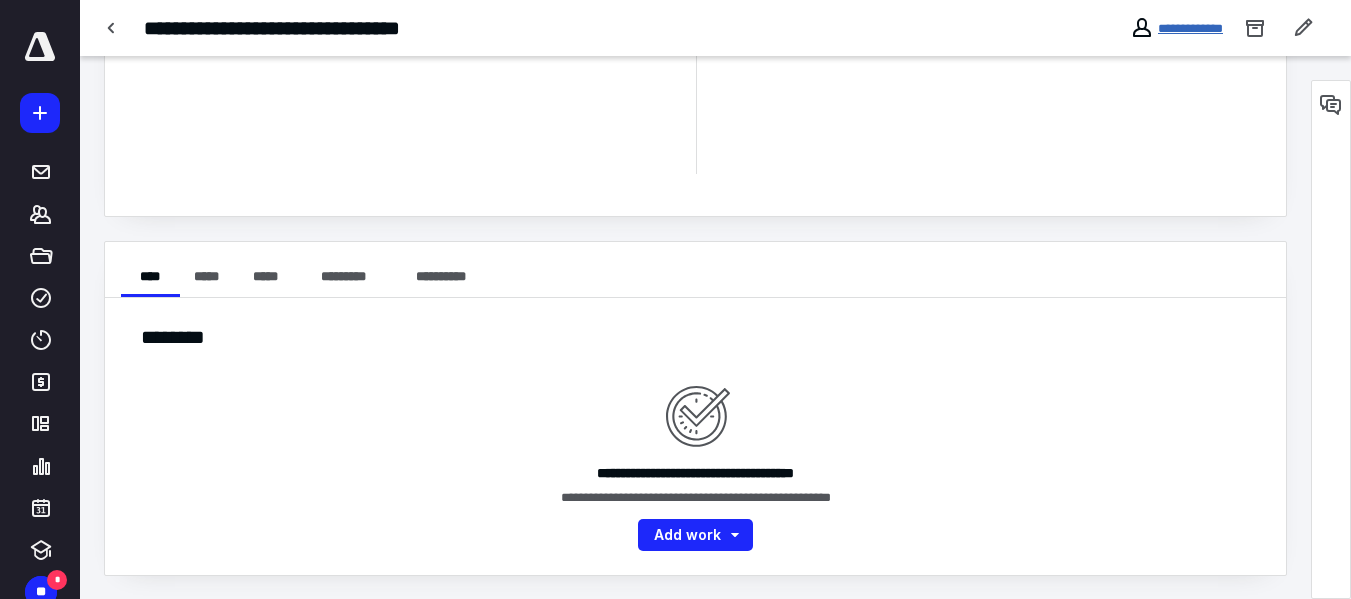 scroll, scrollTop: 0, scrollLeft: 0, axis: both 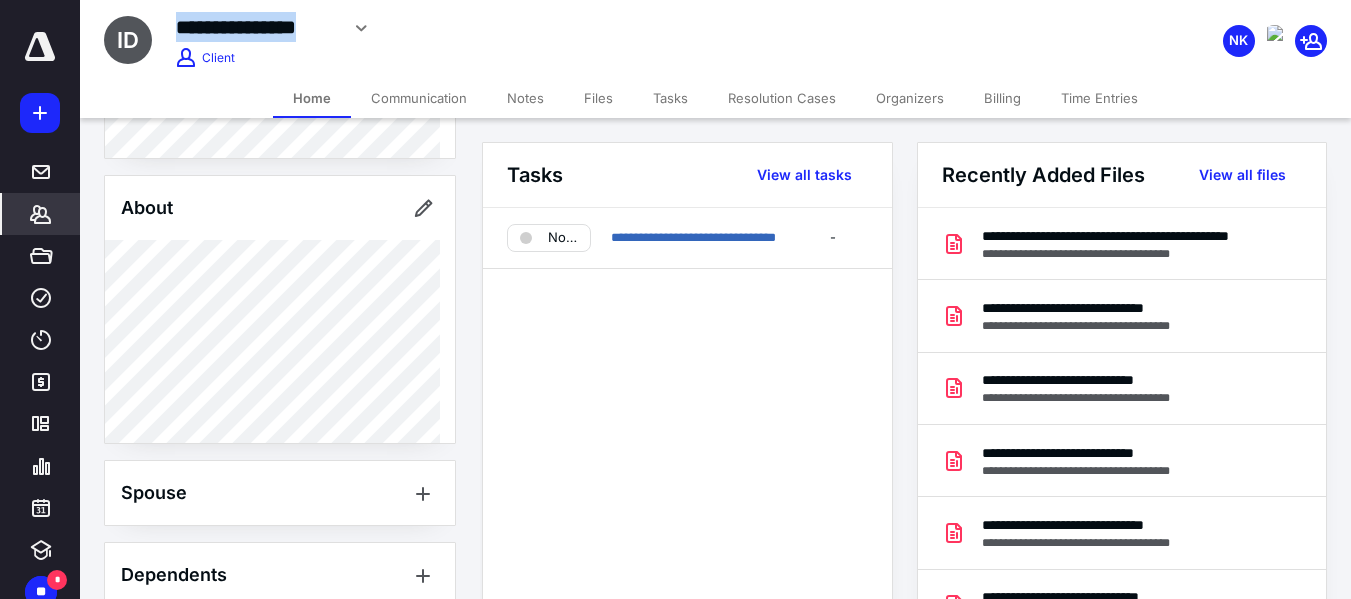 click on "**********" at bounding box center (544, 28) 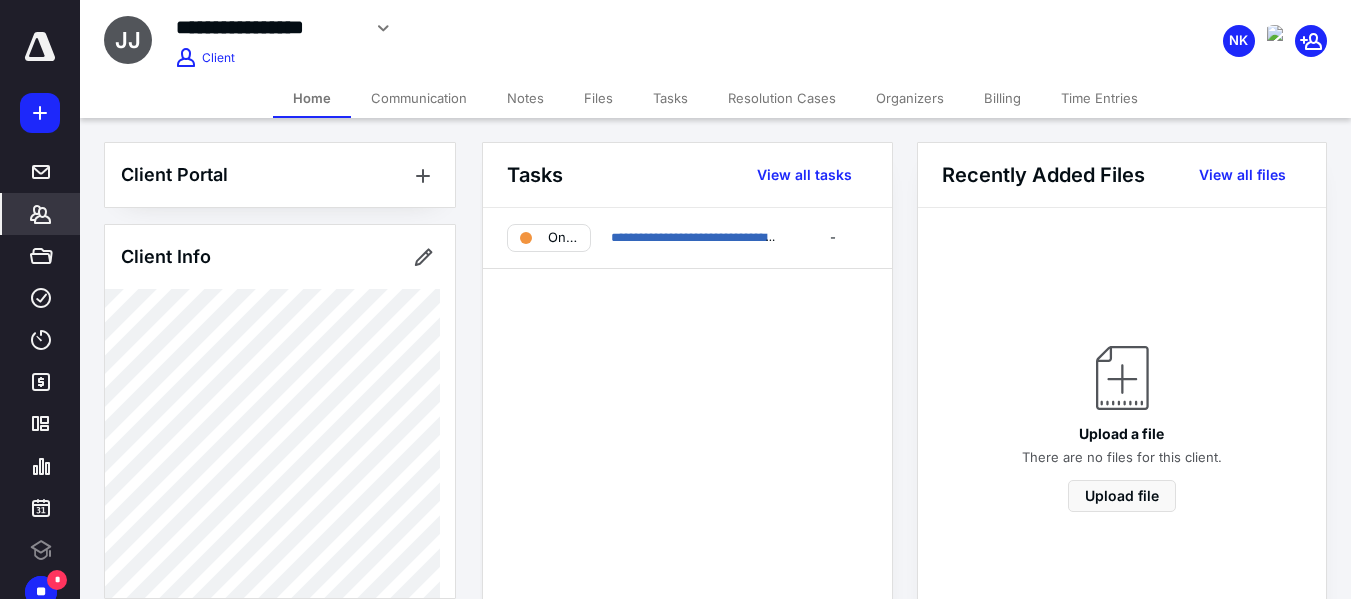 scroll, scrollTop: 0, scrollLeft: 0, axis: both 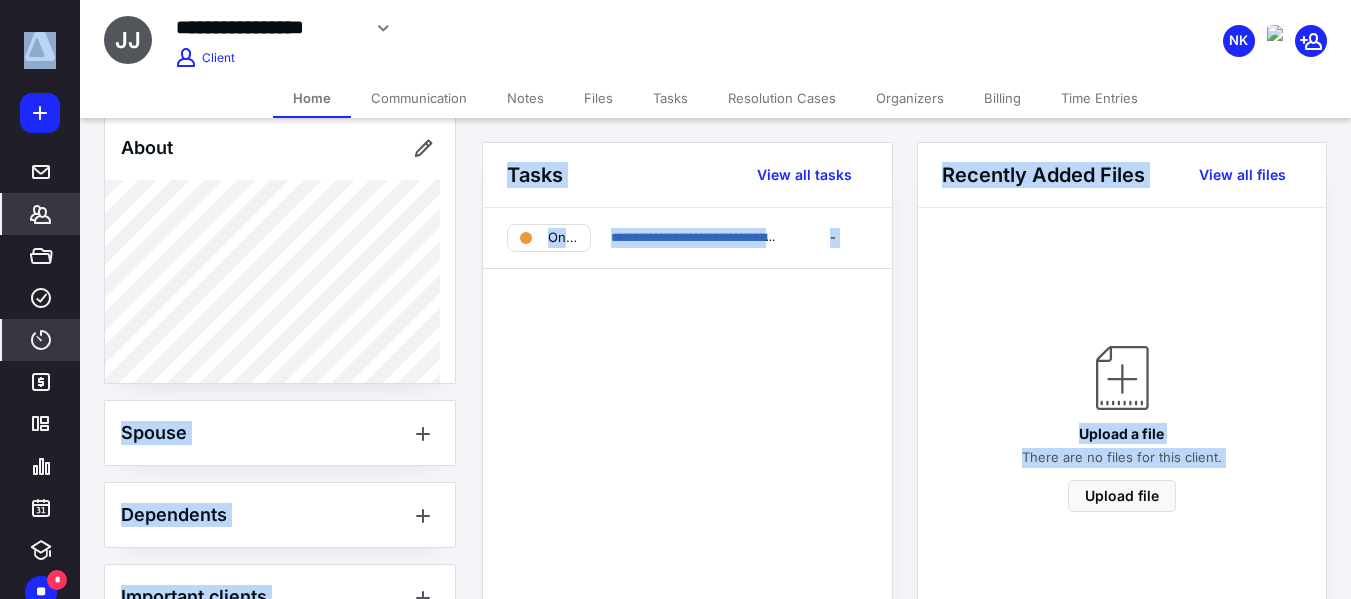 click on "**********" at bounding box center [675, 825] 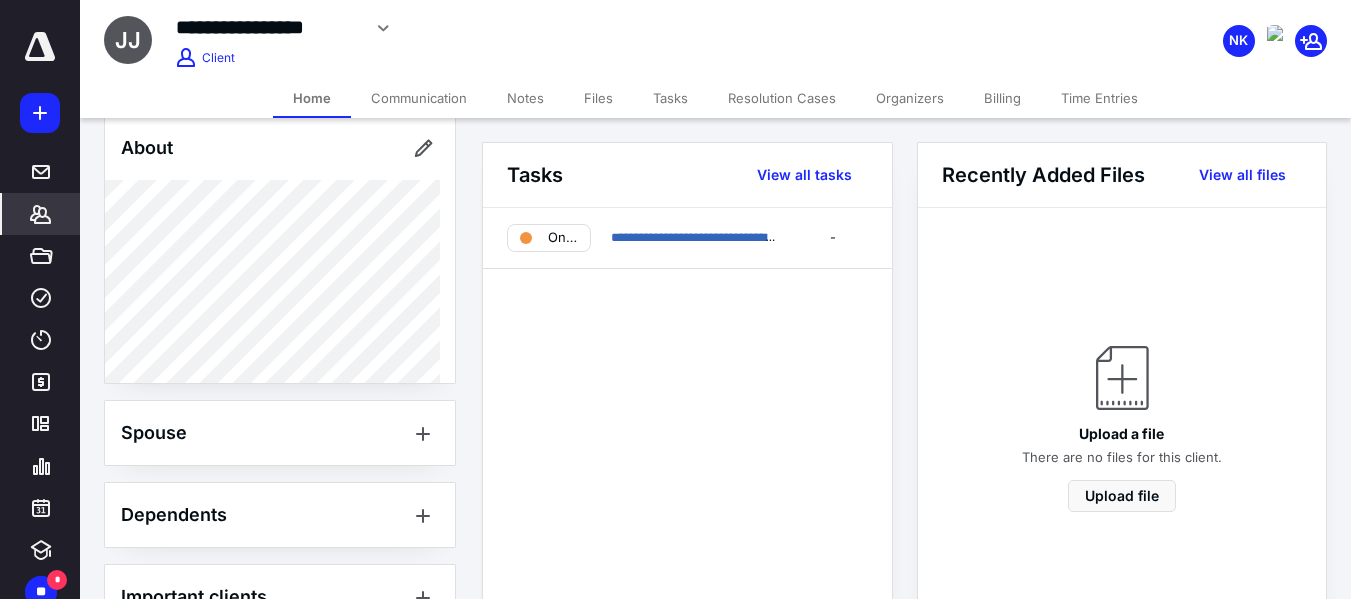 click on "Client Portal Client Info About Spouse Dependents Important clients Integrations Tags Manage all tags" at bounding box center [280, 246] 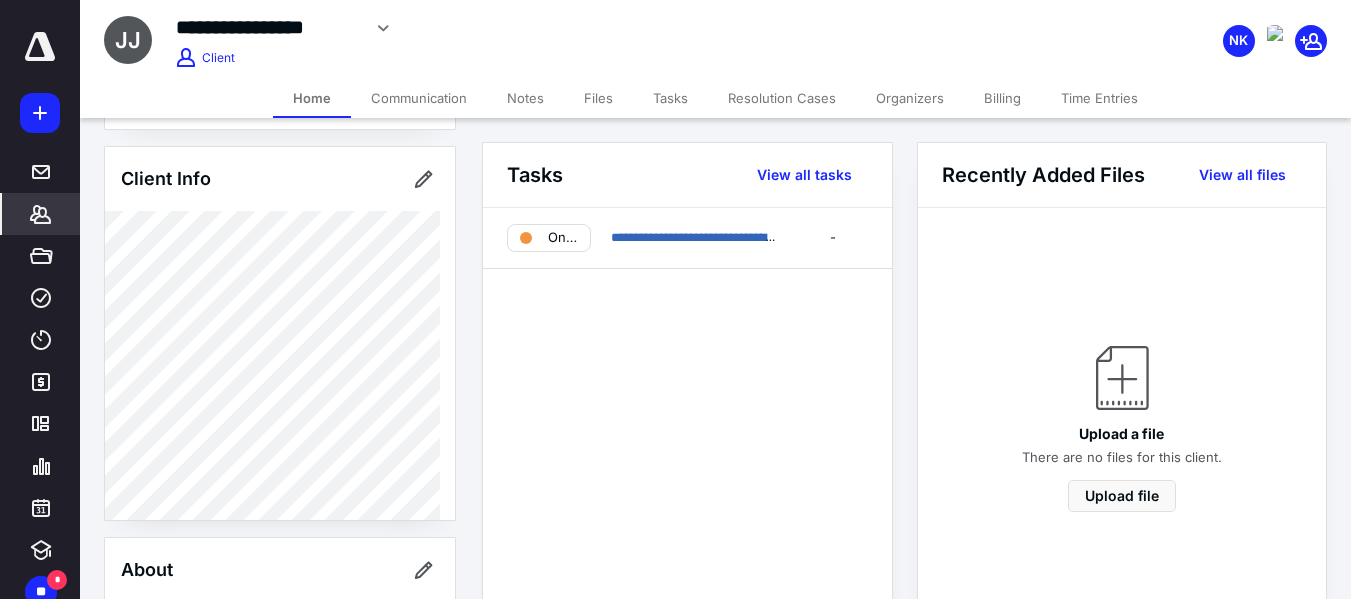scroll, scrollTop: 0, scrollLeft: 0, axis: both 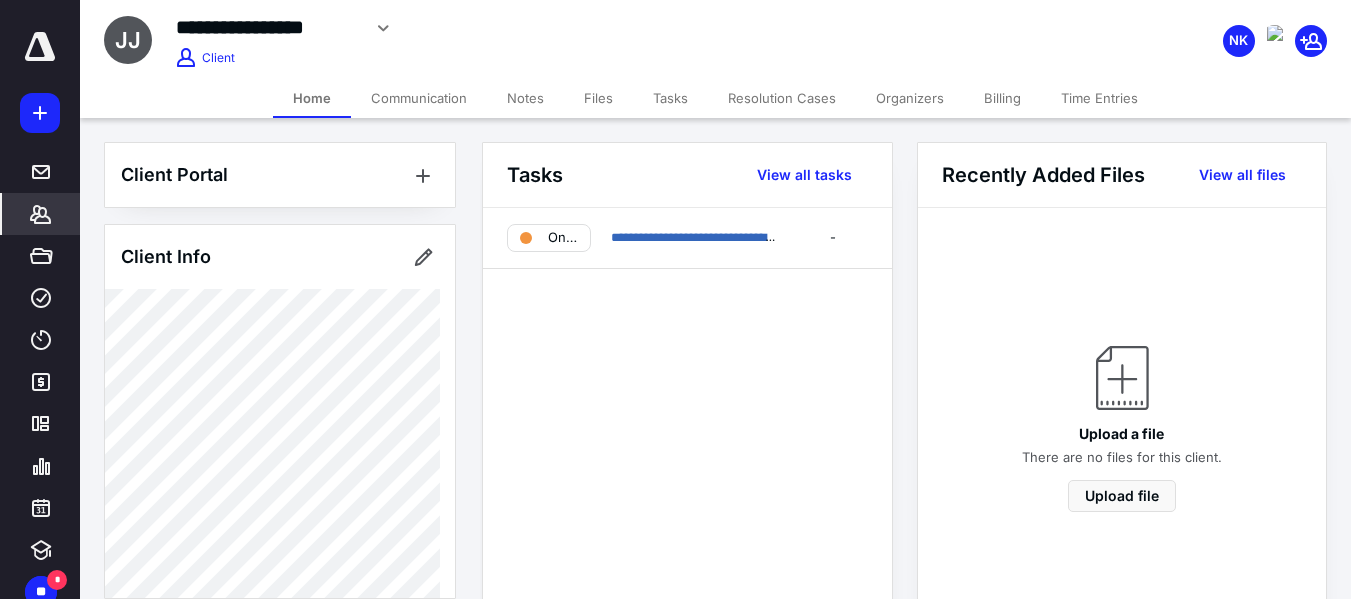 click on "Client Portal Client Info About Spouse Dependents Important clients Integrations Tags Manage all tags" at bounding box center (280, 746) 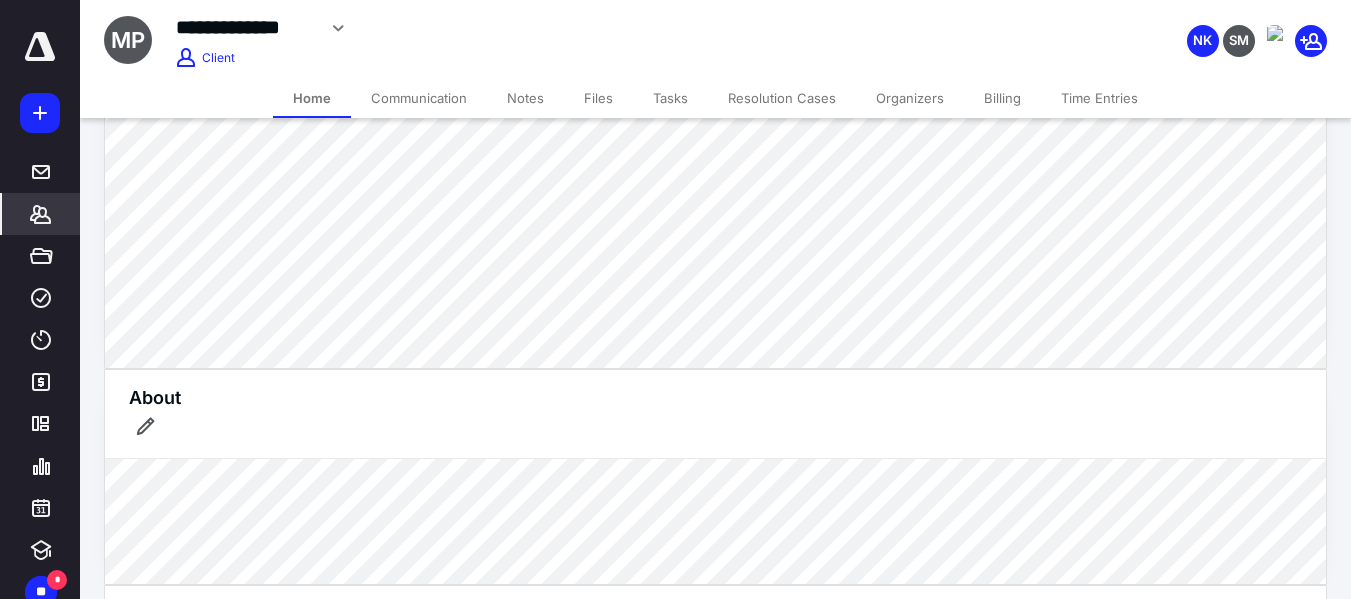 scroll, scrollTop: 400, scrollLeft: 0, axis: vertical 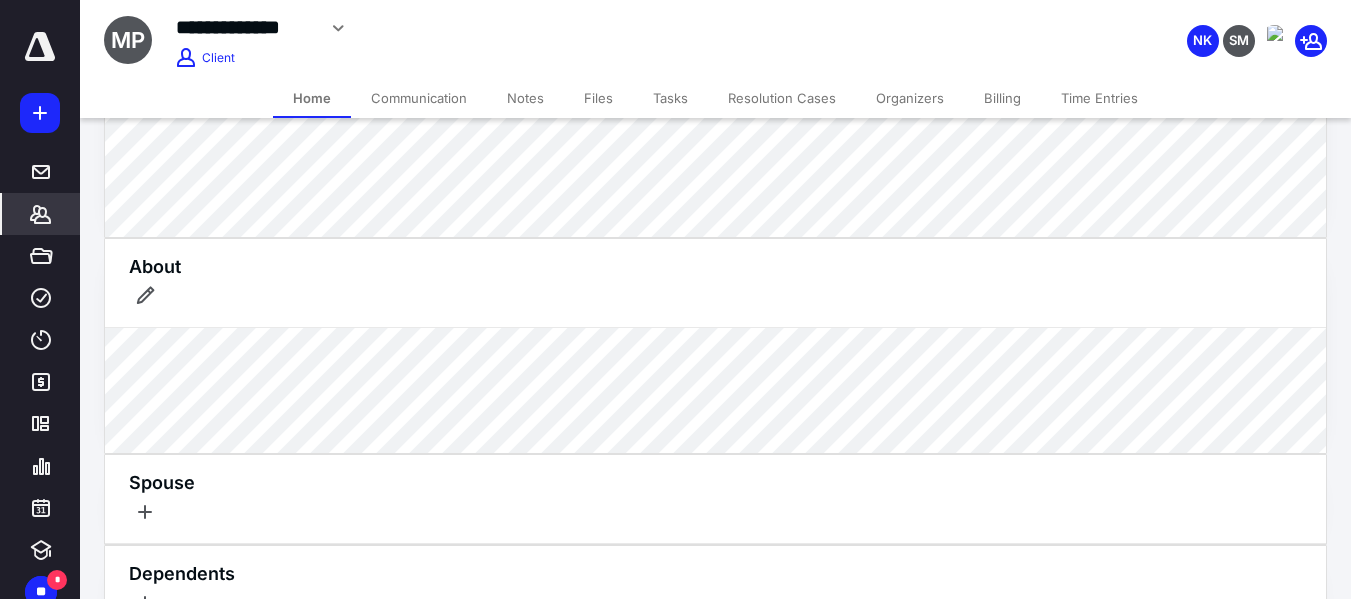 click on "Client Portal Janet Rosenthal Logged in 1 day ago kimberly@mspenterprises.net Invite sent, not accepted Client Info About Spouse Dependents Important clients Integrations Tags Manage all tags" at bounding box center [715, 309] 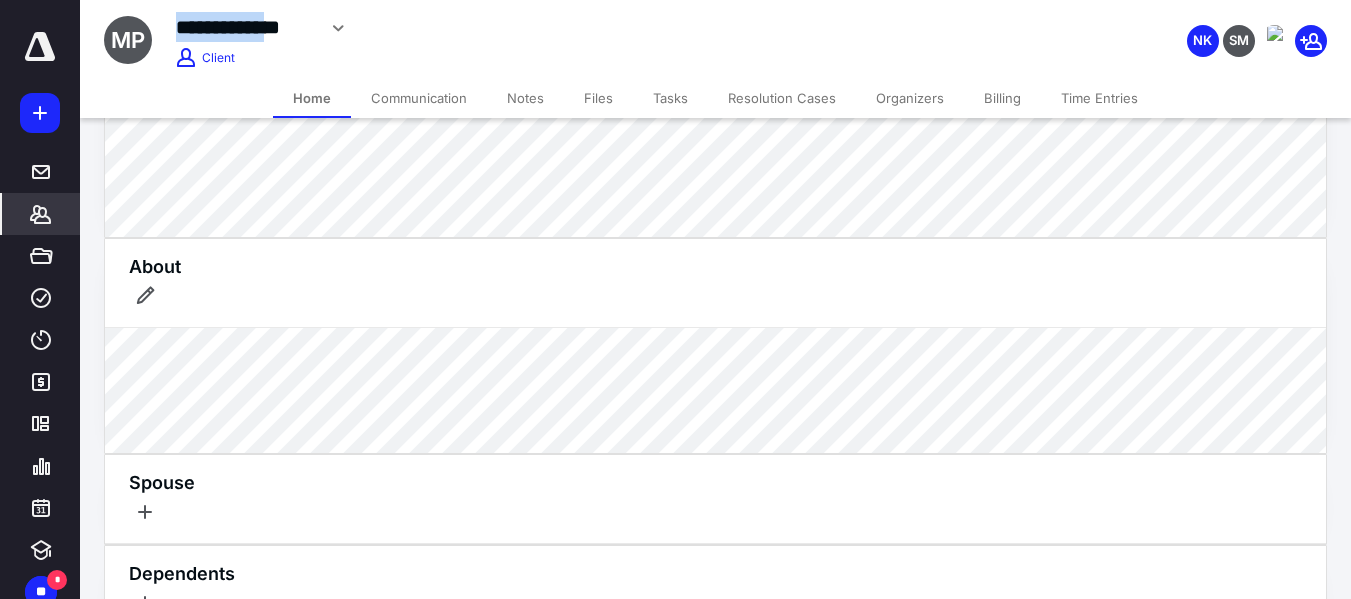 drag, startPoint x: 317, startPoint y: 26, endPoint x: 295, endPoint y: 28, distance: 22.090721 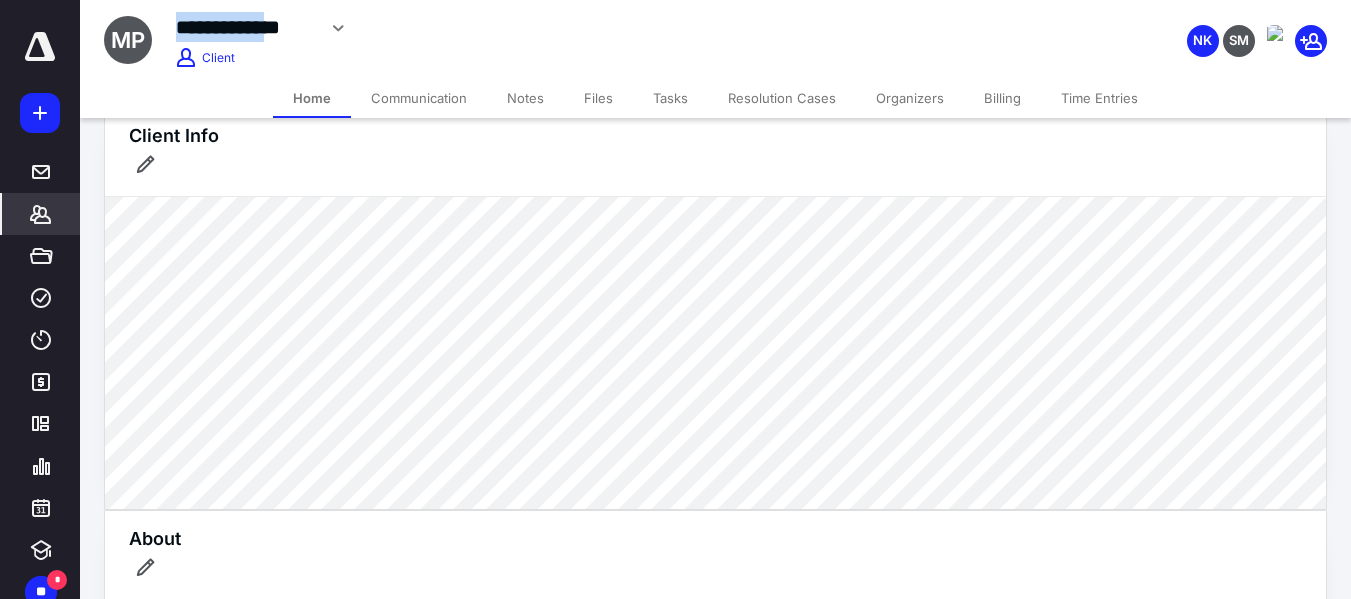 scroll, scrollTop: 0, scrollLeft: 0, axis: both 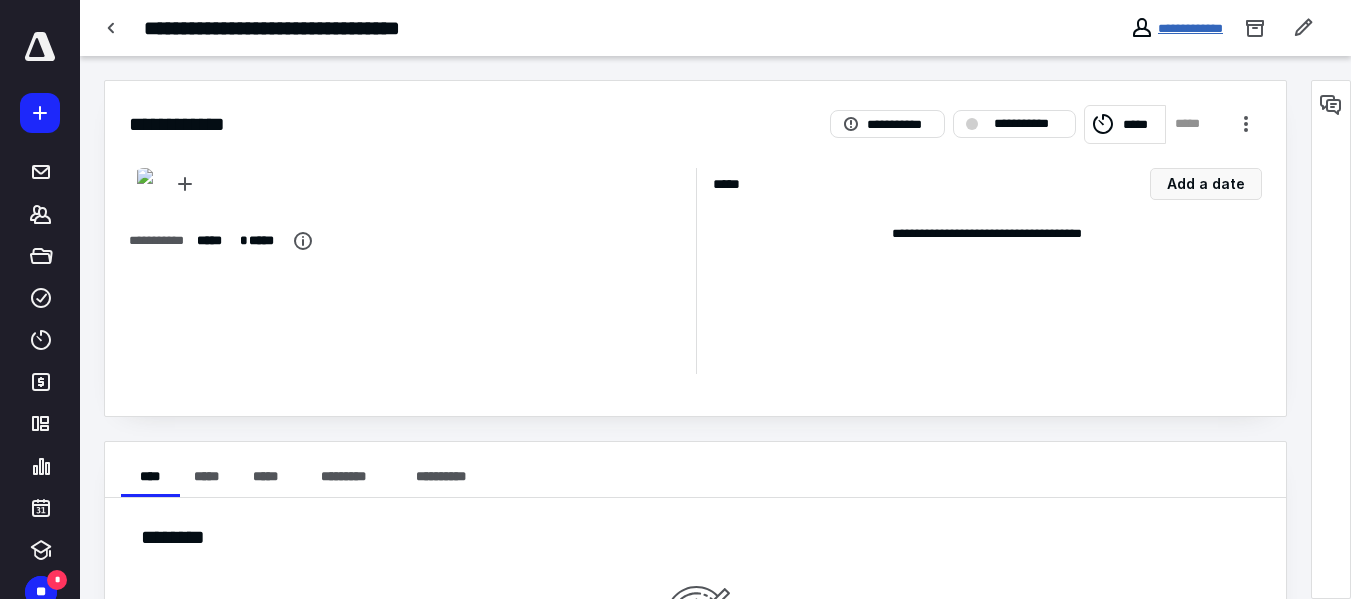 click on "**********" at bounding box center (1190, 28) 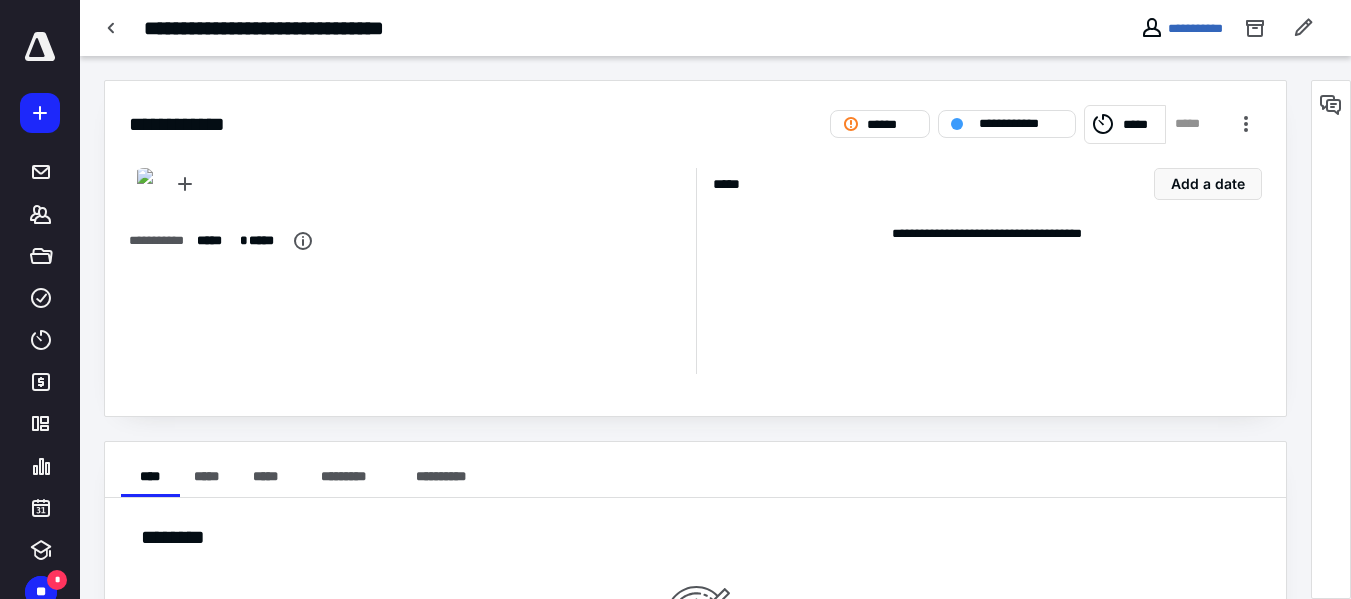 scroll, scrollTop: 0, scrollLeft: 0, axis: both 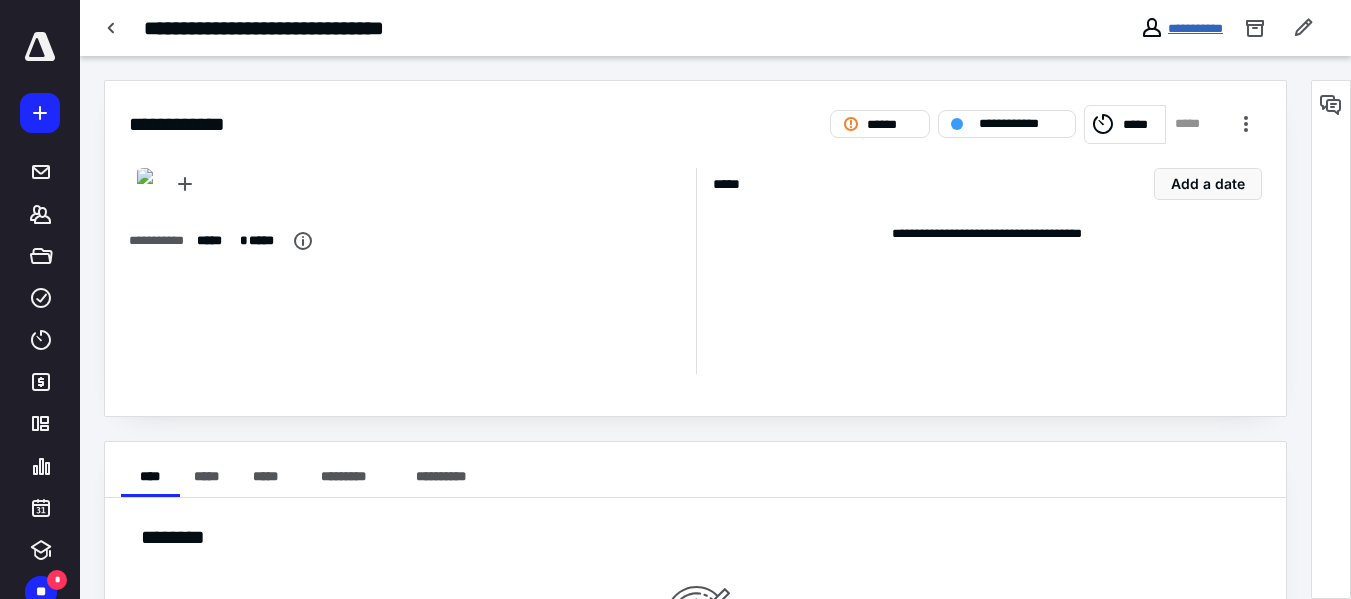 click on "**********" at bounding box center [1195, 28] 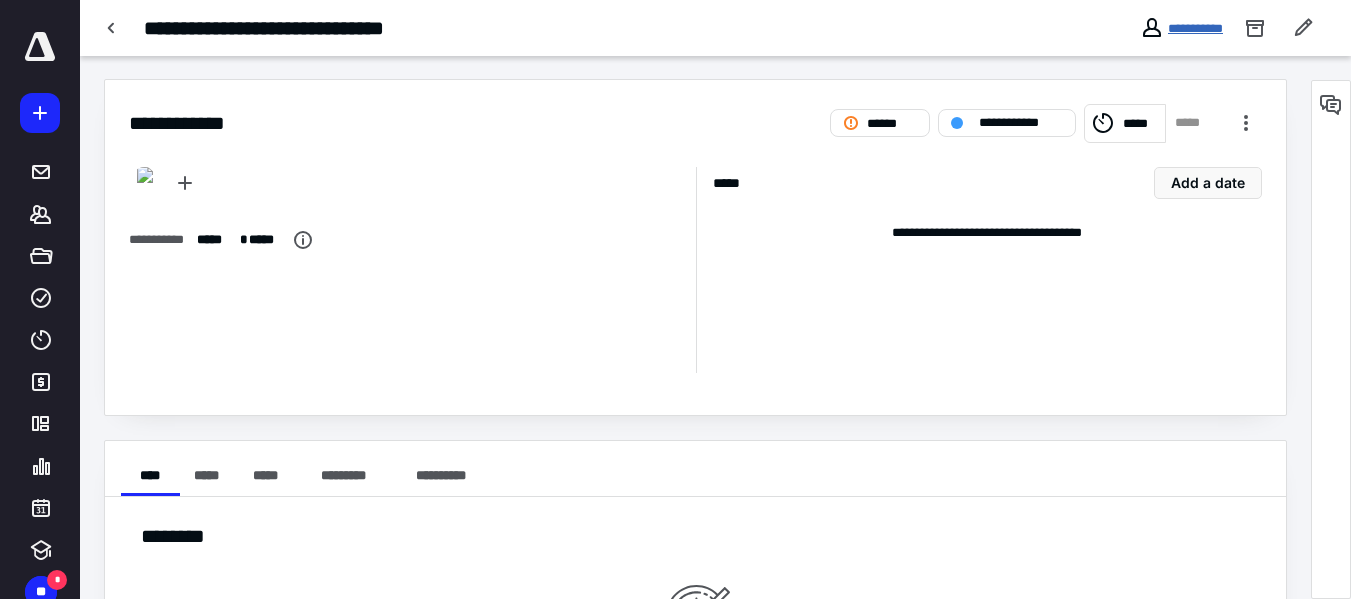 scroll, scrollTop: 0, scrollLeft: 0, axis: both 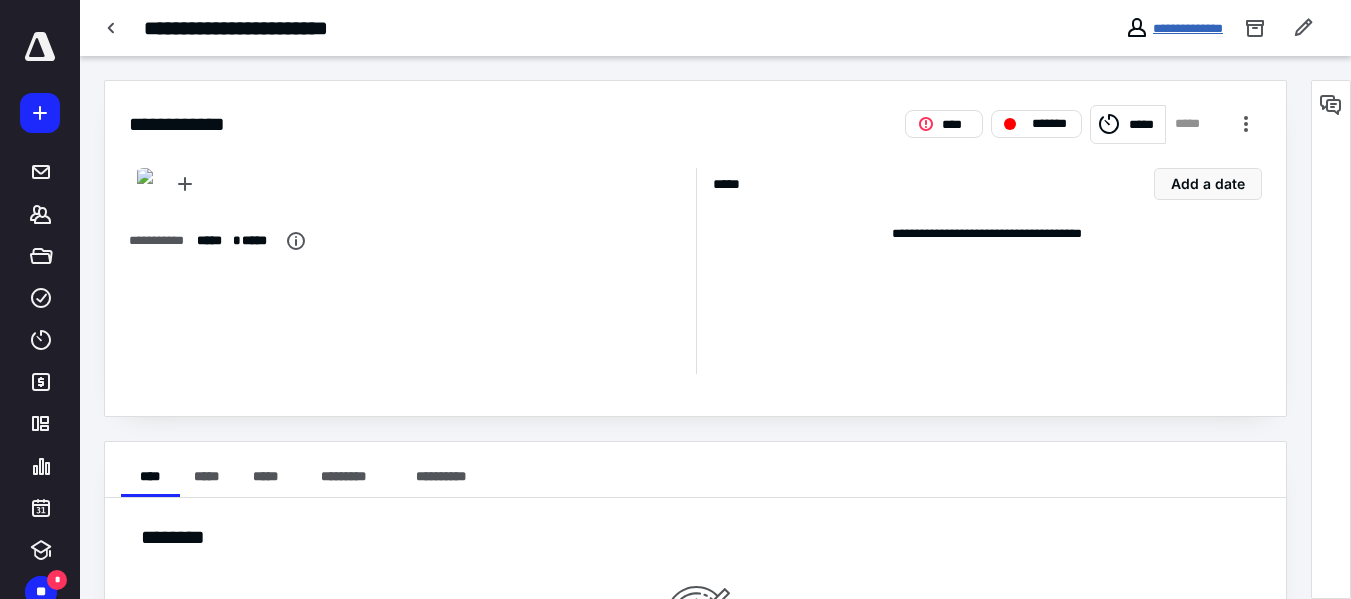 click on "**********" at bounding box center [1188, 28] 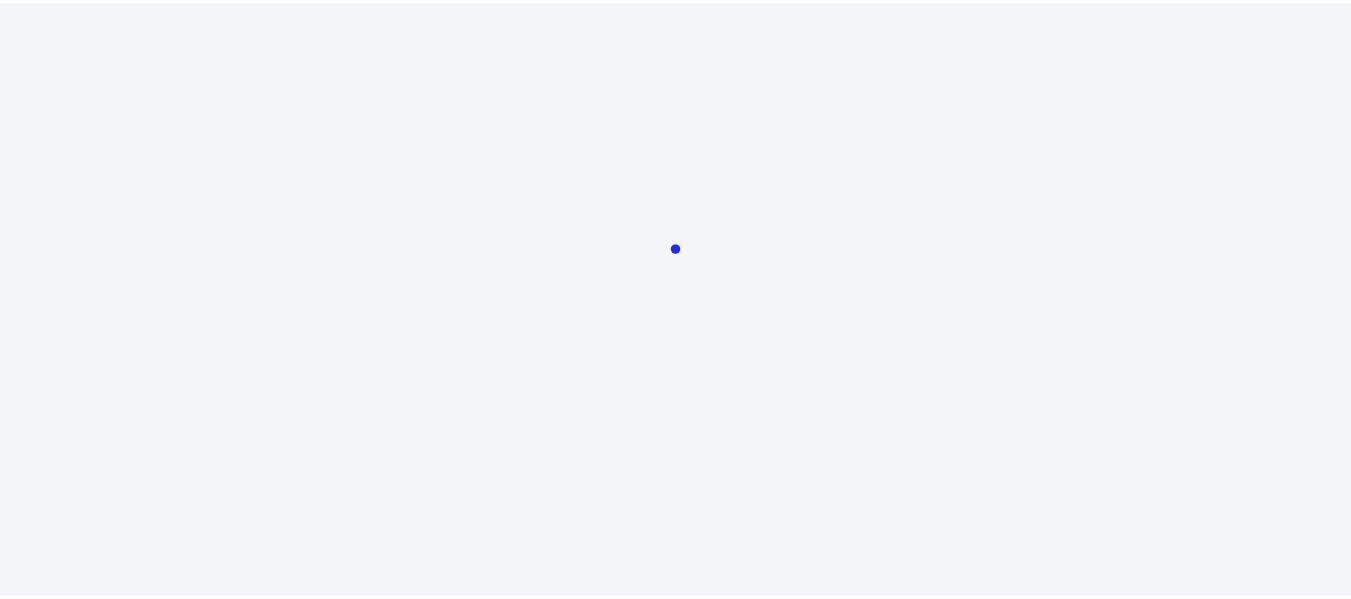 scroll, scrollTop: 0, scrollLeft: 0, axis: both 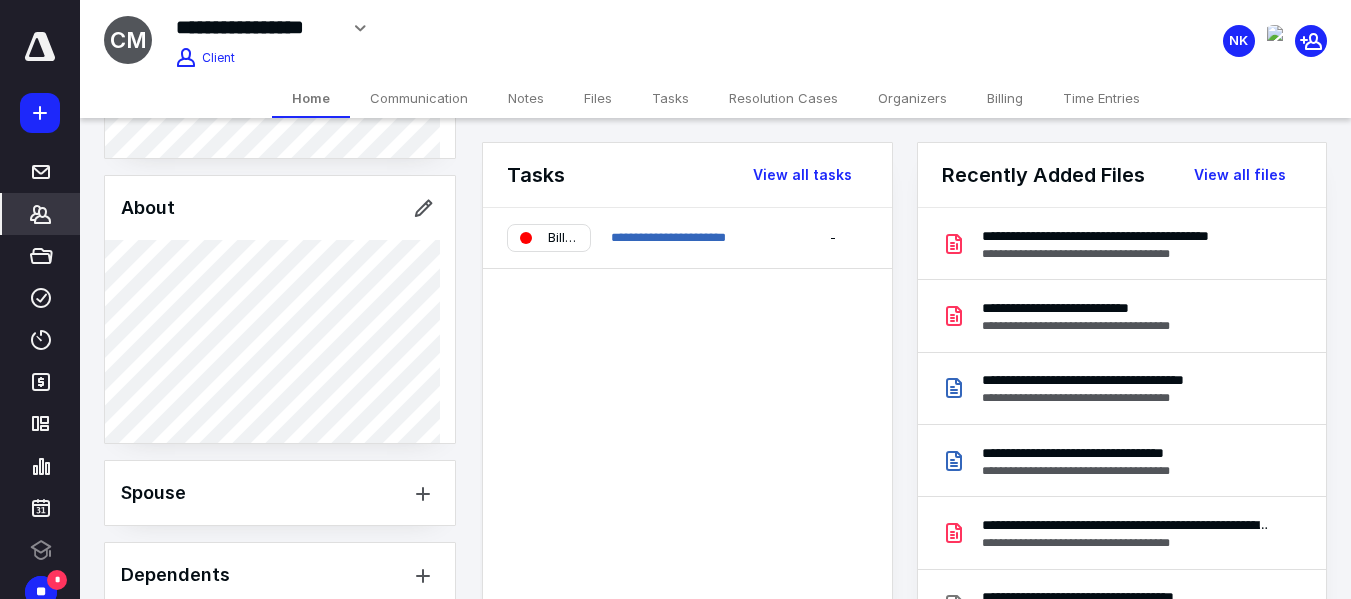 click on "**********" at bounding box center (544, 28) 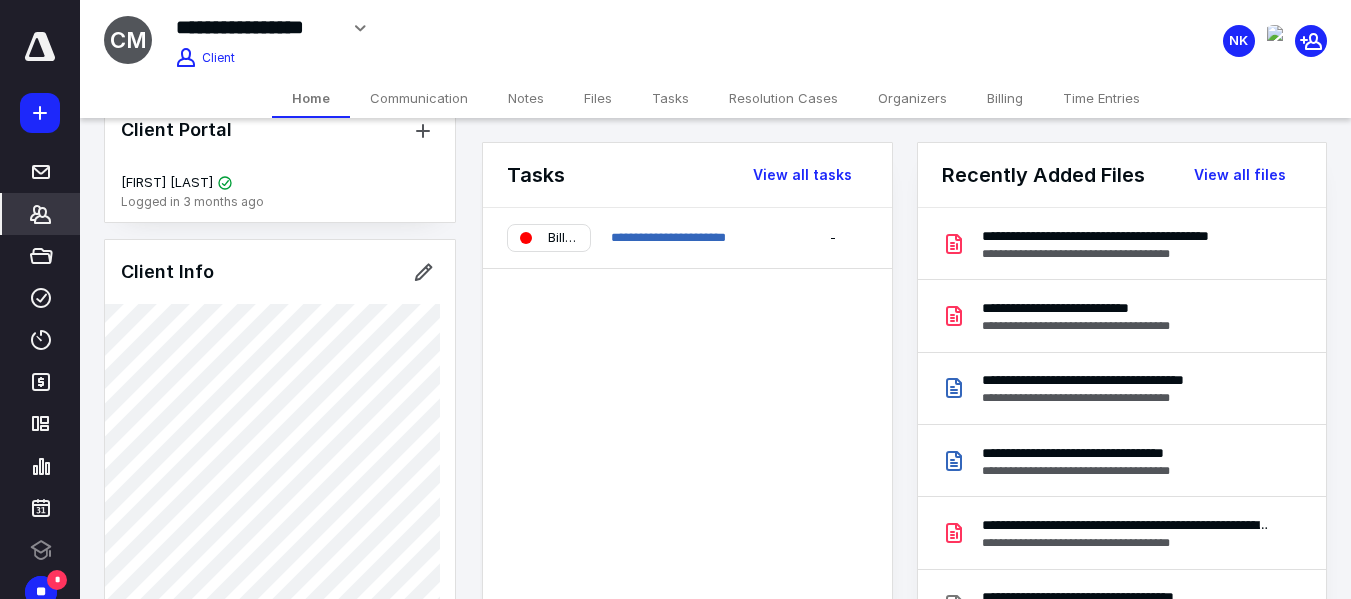 scroll, scrollTop: 0, scrollLeft: 0, axis: both 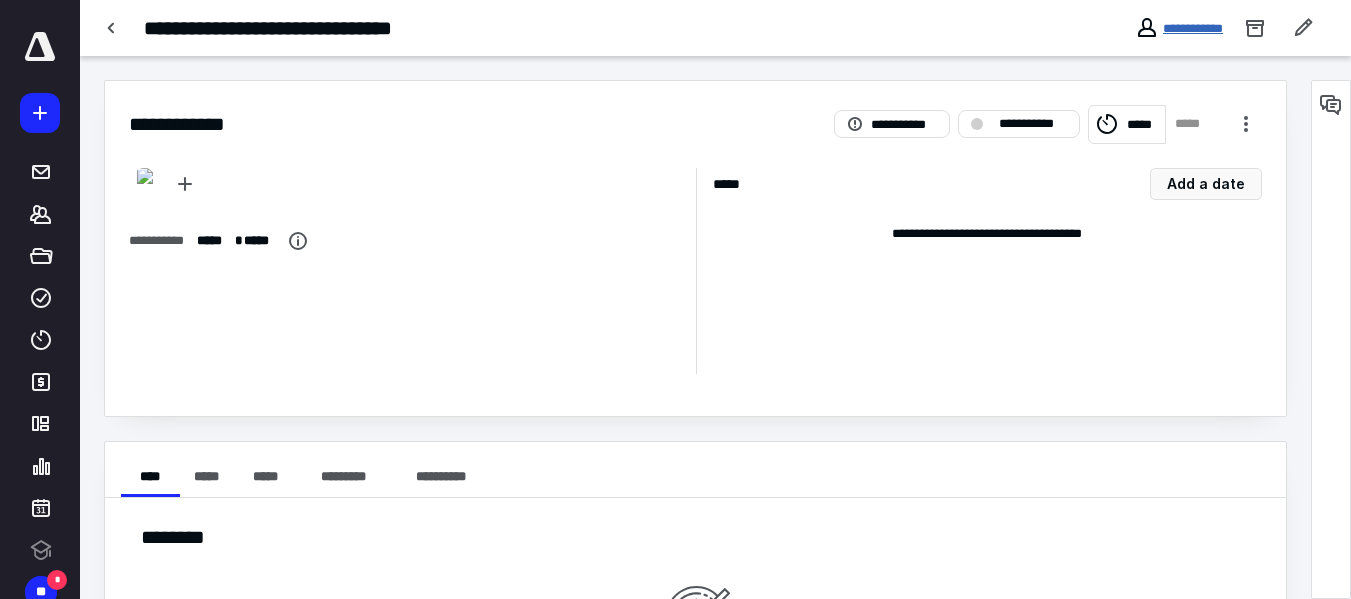 click on "**********" at bounding box center (1193, 28) 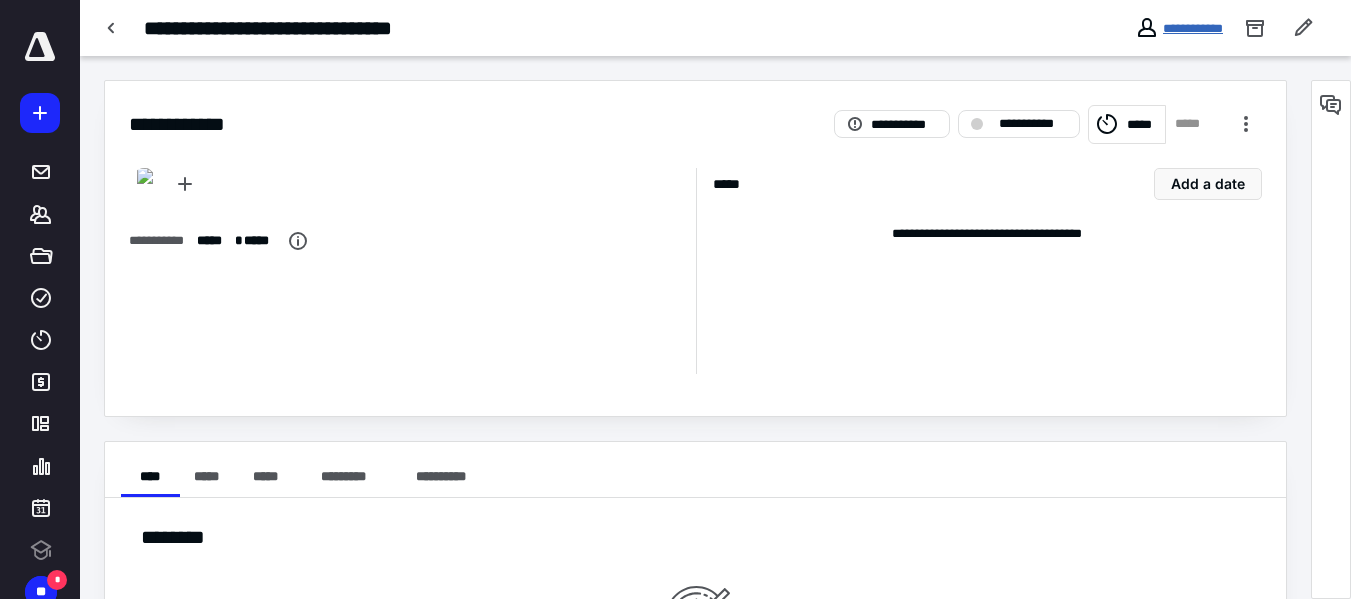 scroll, scrollTop: 0, scrollLeft: 0, axis: both 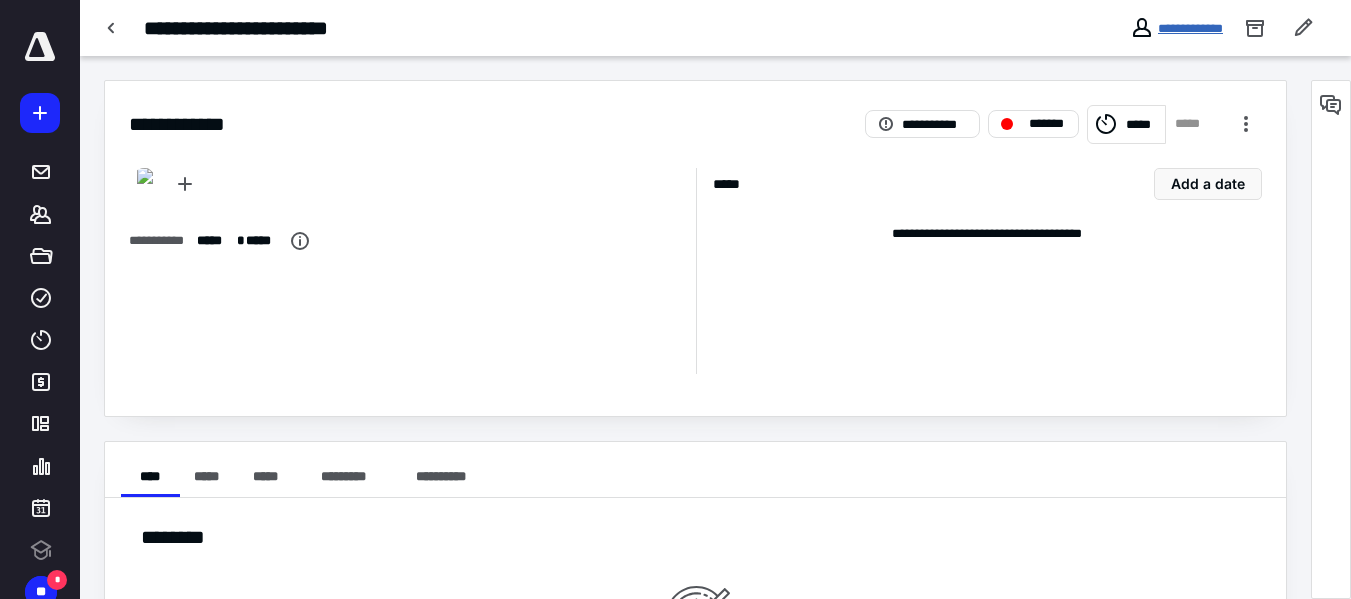 click on "**********" at bounding box center (1190, 28) 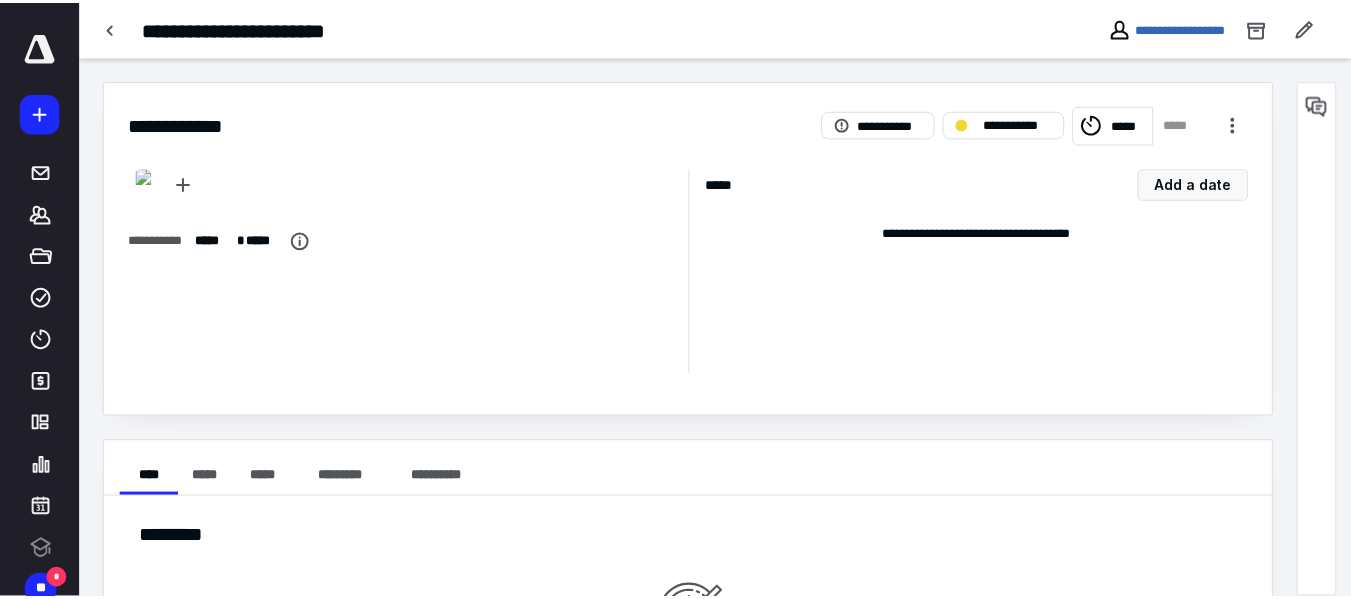 scroll, scrollTop: 0, scrollLeft: 0, axis: both 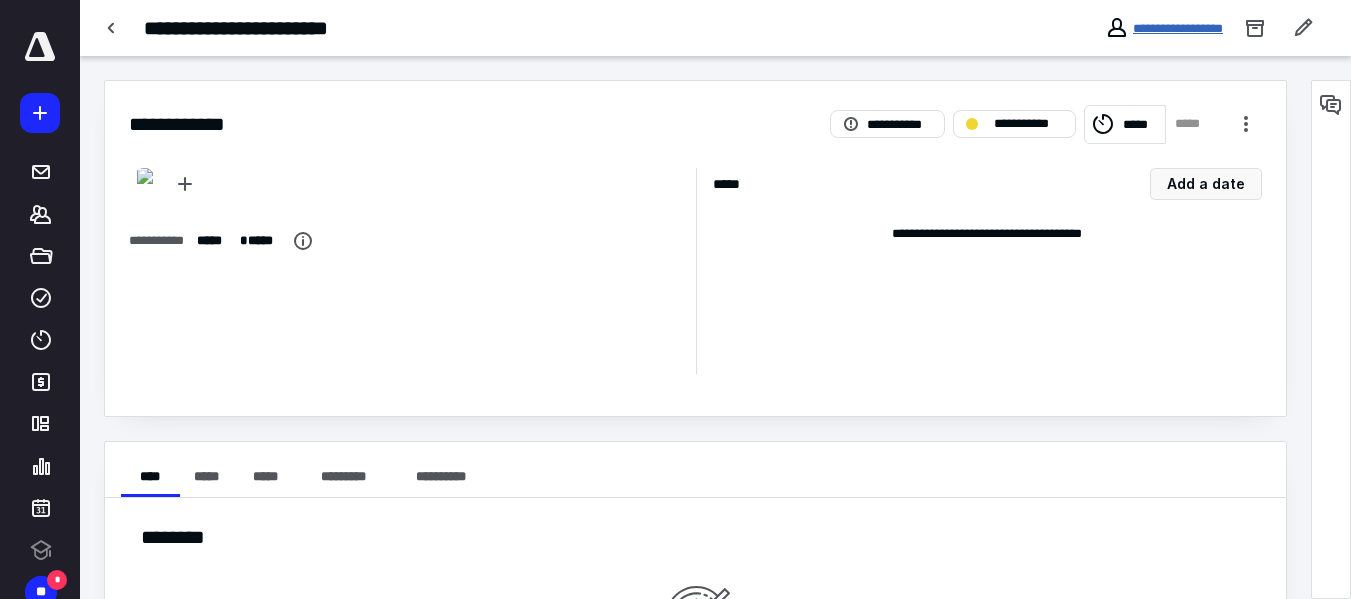 click on "**********" at bounding box center (1178, 28) 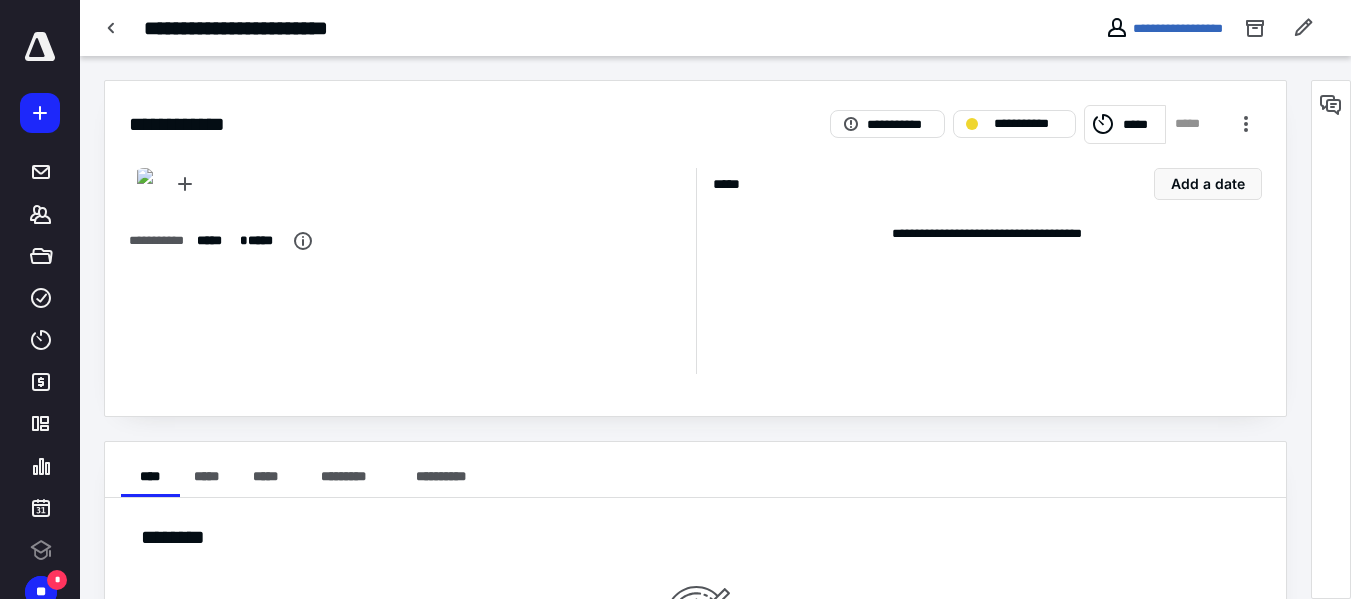 scroll, scrollTop: 0, scrollLeft: 0, axis: both 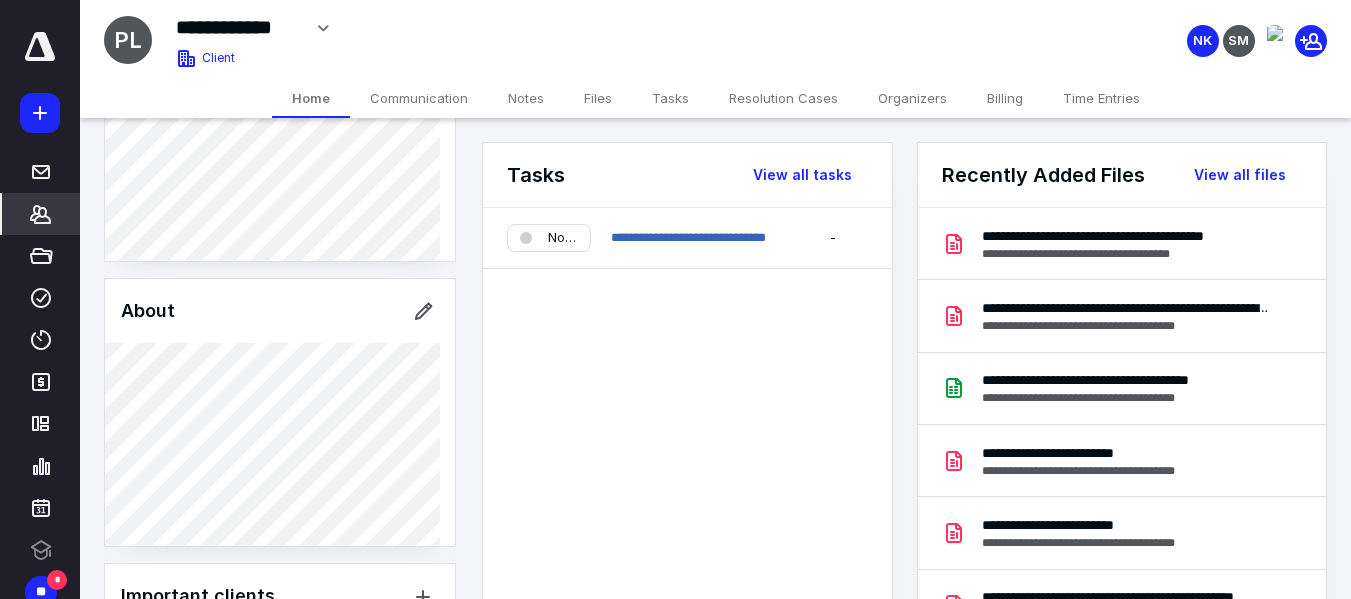click on "**********" at bounding box center (544, 28) 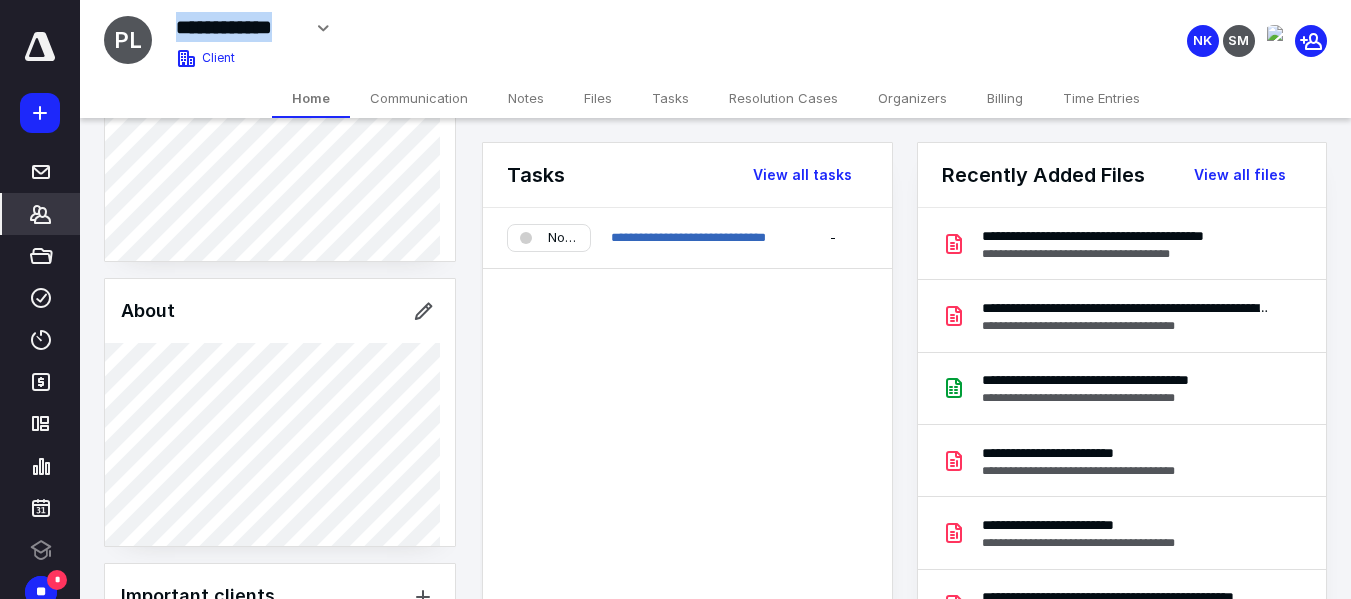 drag, startPoint x: 298, startPoint y: 24, endPoint x: 179, endPoint y: 25, distance: 119.0042 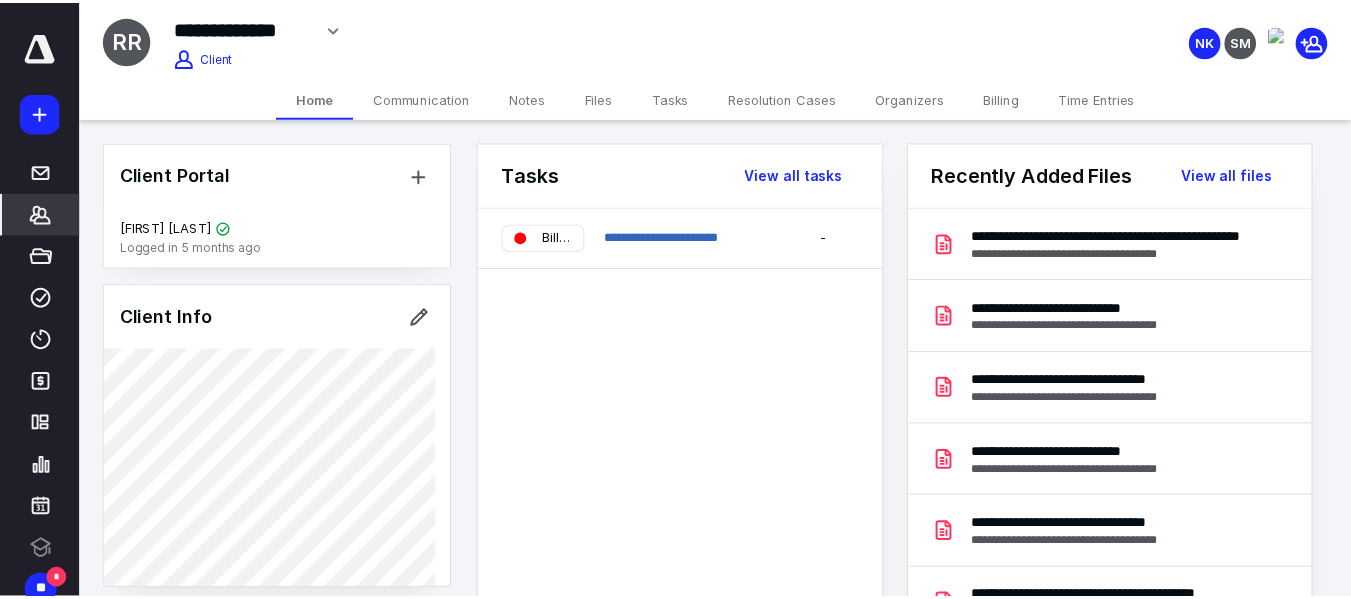 scroll, scrollTop: 0, scrollLeft: 0, axis: both 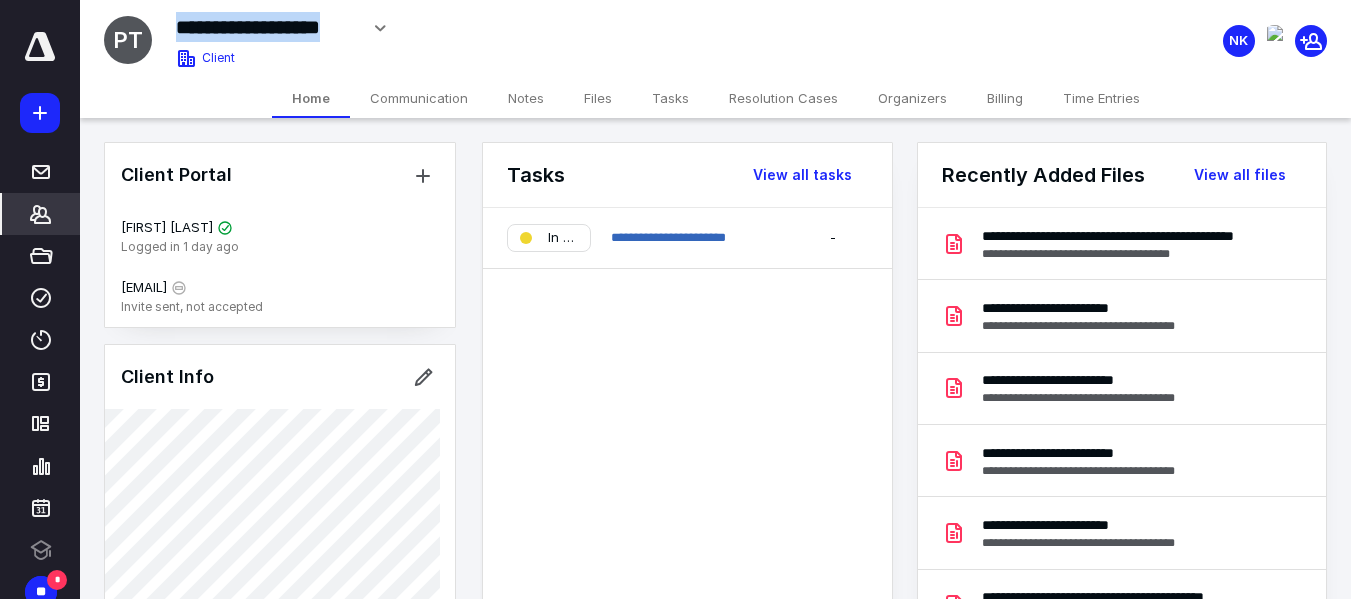 drag, startPoint x: 355, startPoint y: 31, endPoint x: 179, endPoint y: 17, distance: 176.55594 